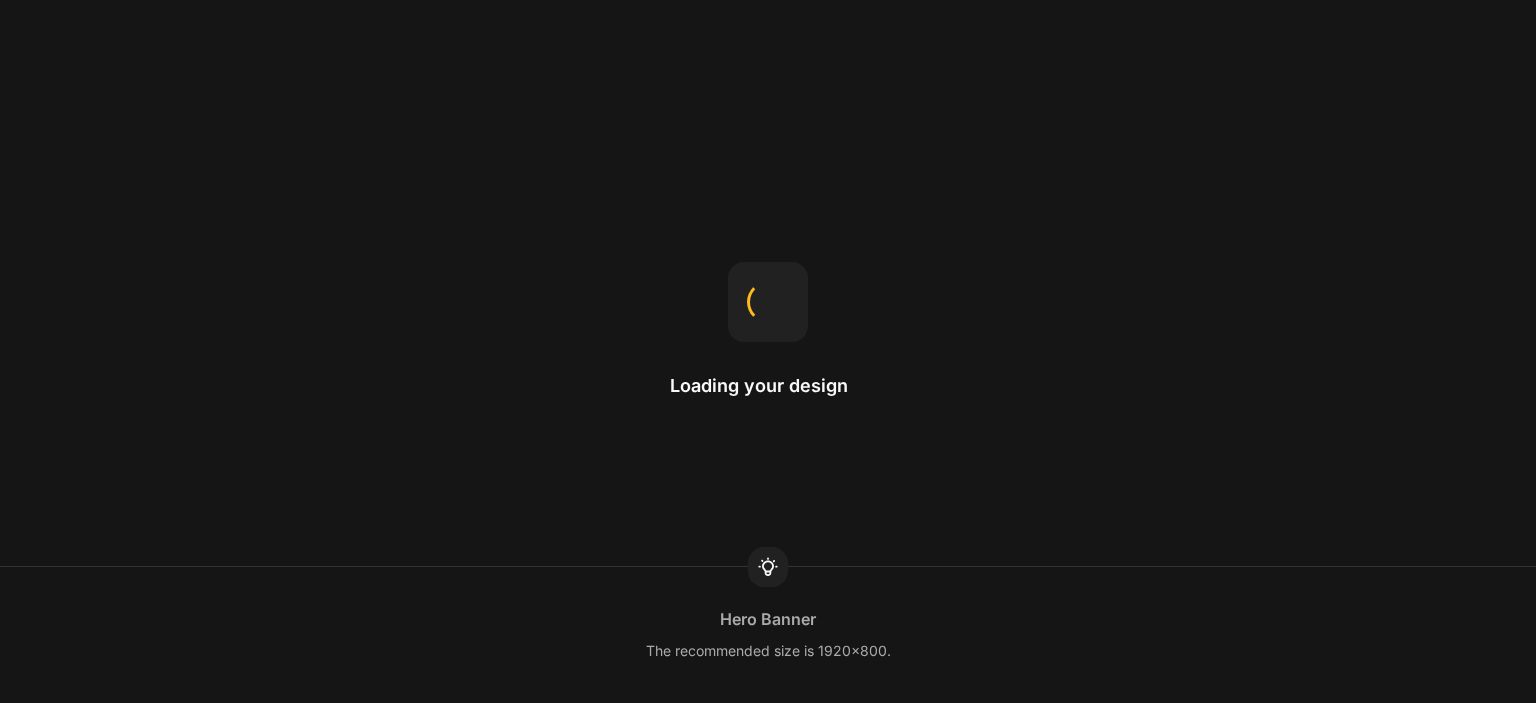 scroll, scrollTop: 0, scrollLeft: 0, axis: both 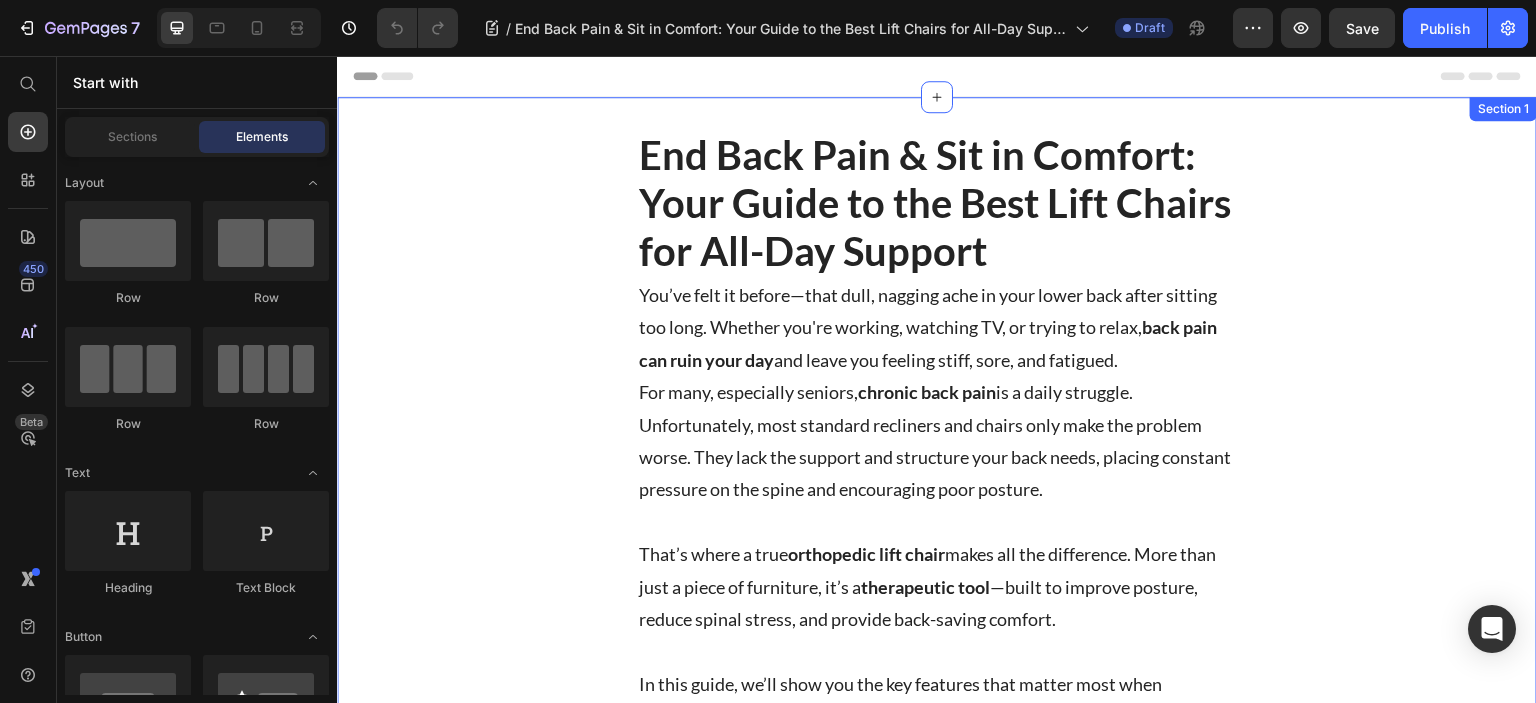 click on "End Back Pain & Sit in Comfort: Your Guide to the Best Lift Chairs for All-Day Support Heading You’ve felt it before—that dull, nagging ache in your lower back after sitting too long. Whether you're working, watching TV, or trying to relax,  back pain can ruin your day  and leave you feeling stiff, sore, and fatigued. For many, especially seniors,  chronic back pain  is a daily struggle. Unfortunately, most standard recliners and chairs only make the problem worse. They lack the support and structure your back needs, placing constant pressure on the spine and encouraging poor posture.   That’s where a true  orthopedic lift chair  makes all the difference. More than just a piece of furniture, it’s a  therapeutic tool —built to improve posture, reduce spinal stress, and provide back-saving comfort.   In this guide, we’ll show you the key features that matter most when shopping for a  recliner for back pain relief —and why the  GiantNova Lift Chair Text Block Image Row Section 1" at bounding box center [937, 463] 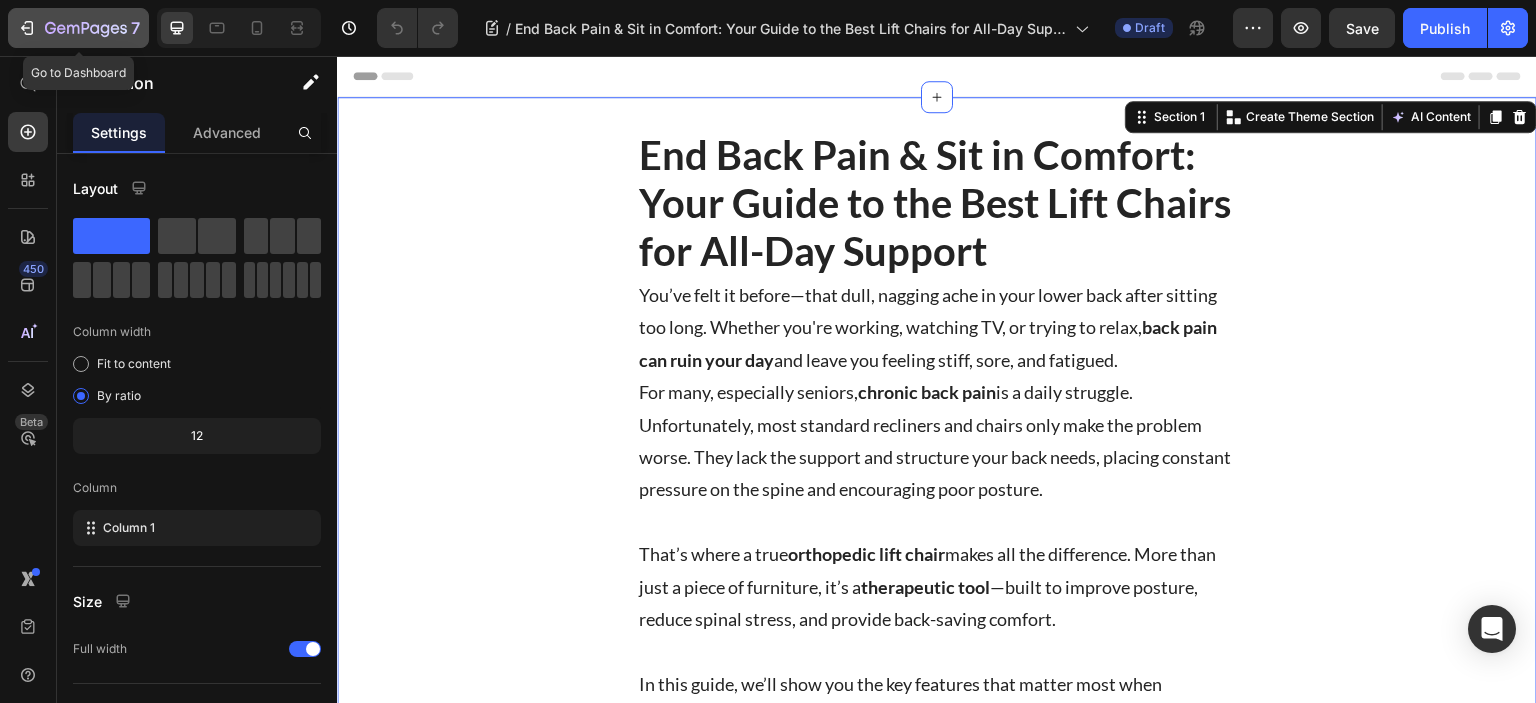 click on "7" 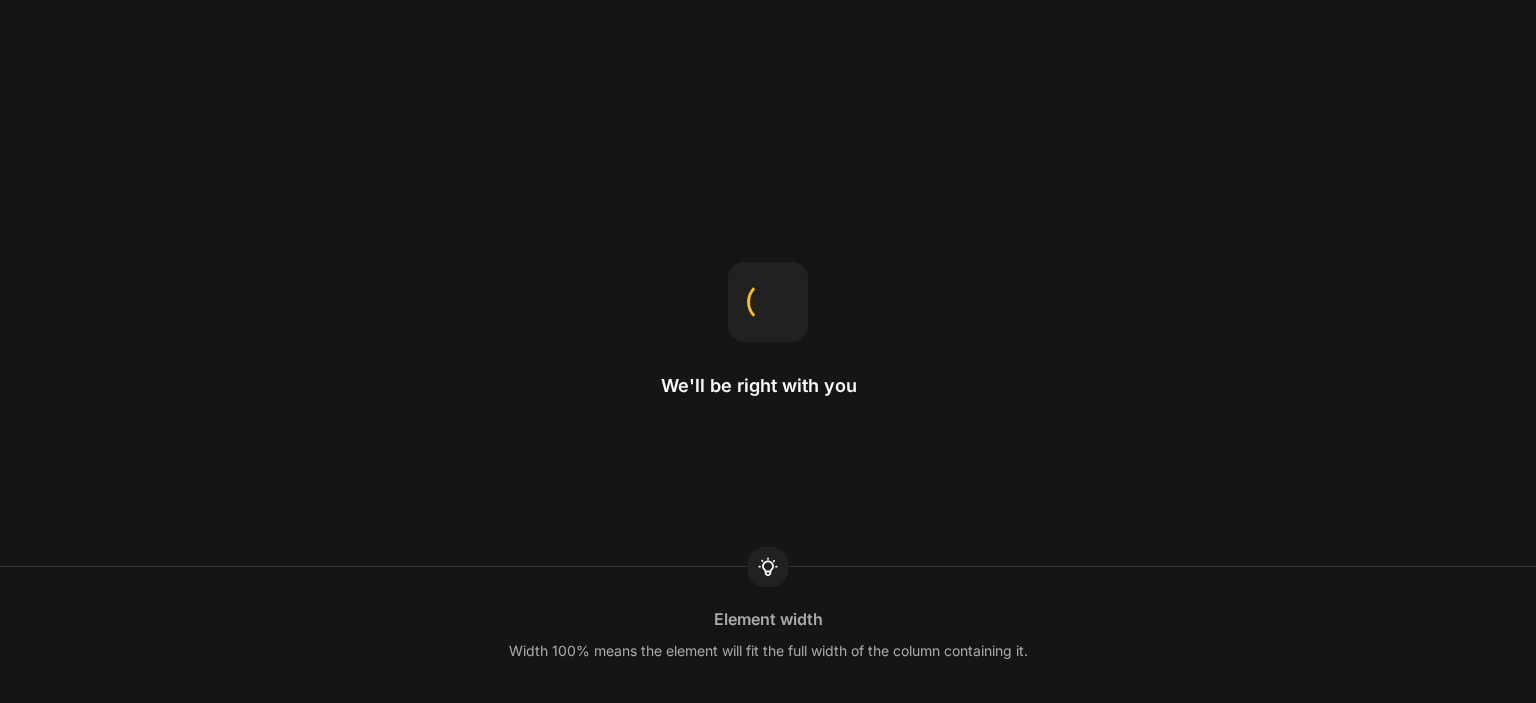 scroll, scrollTop: 0, scrollLeft: 0, axis: both 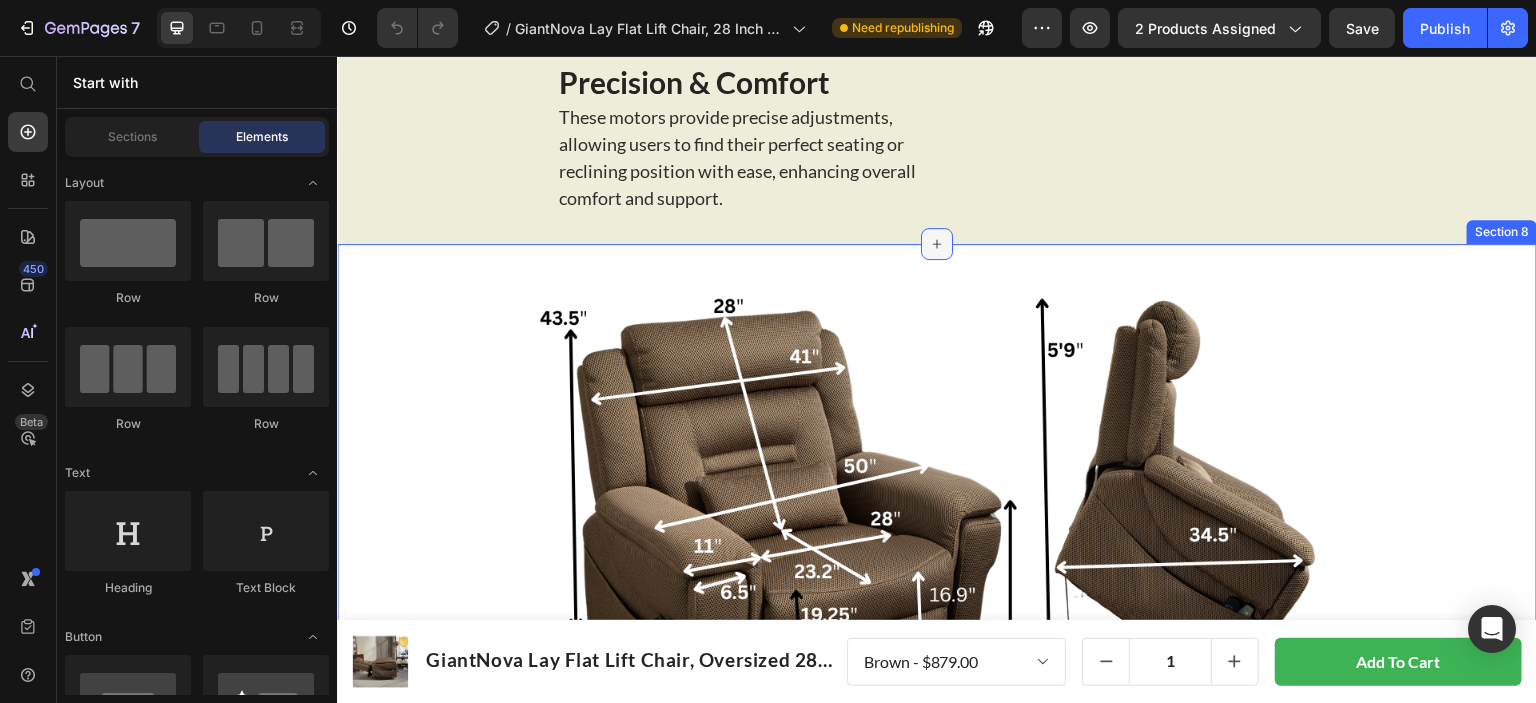click 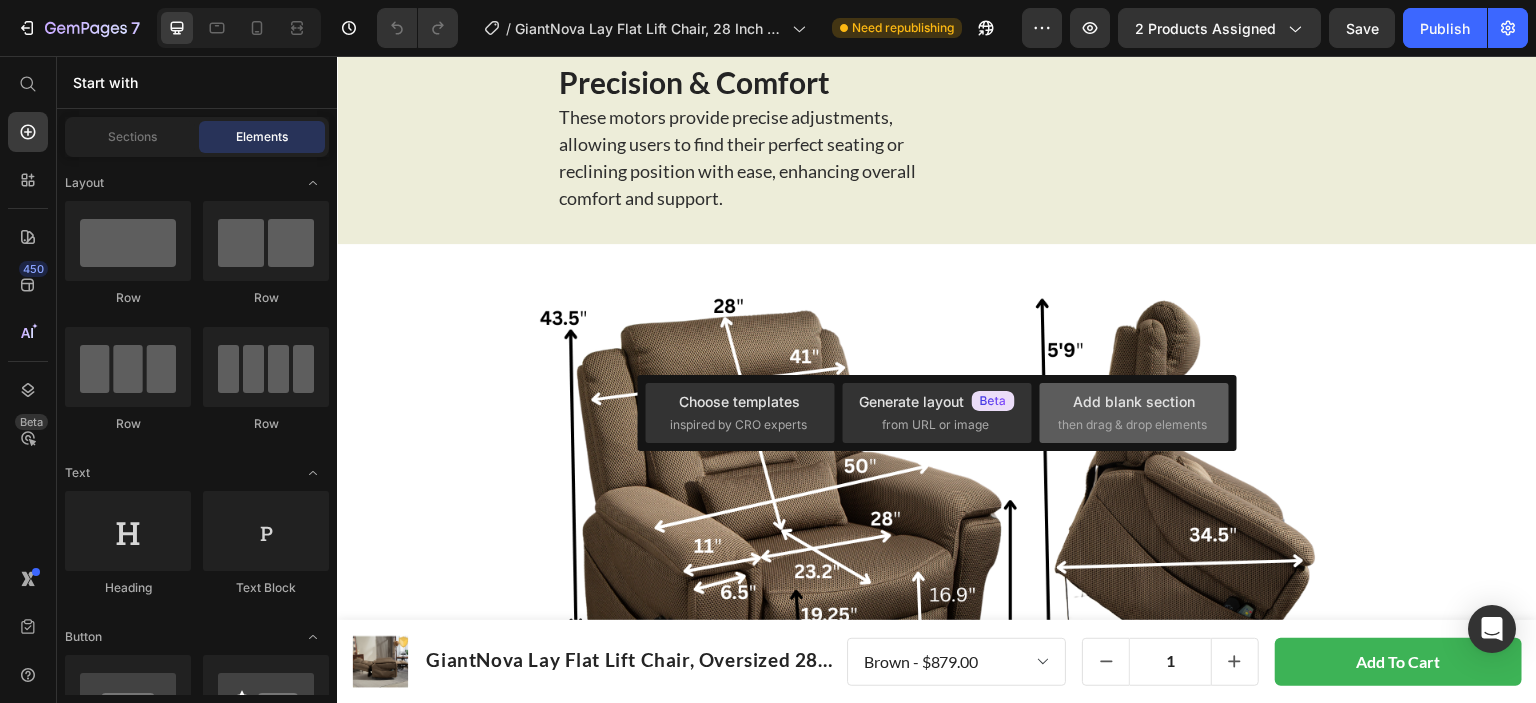 click on "Add blank section" at bounding box center (1134, 401) 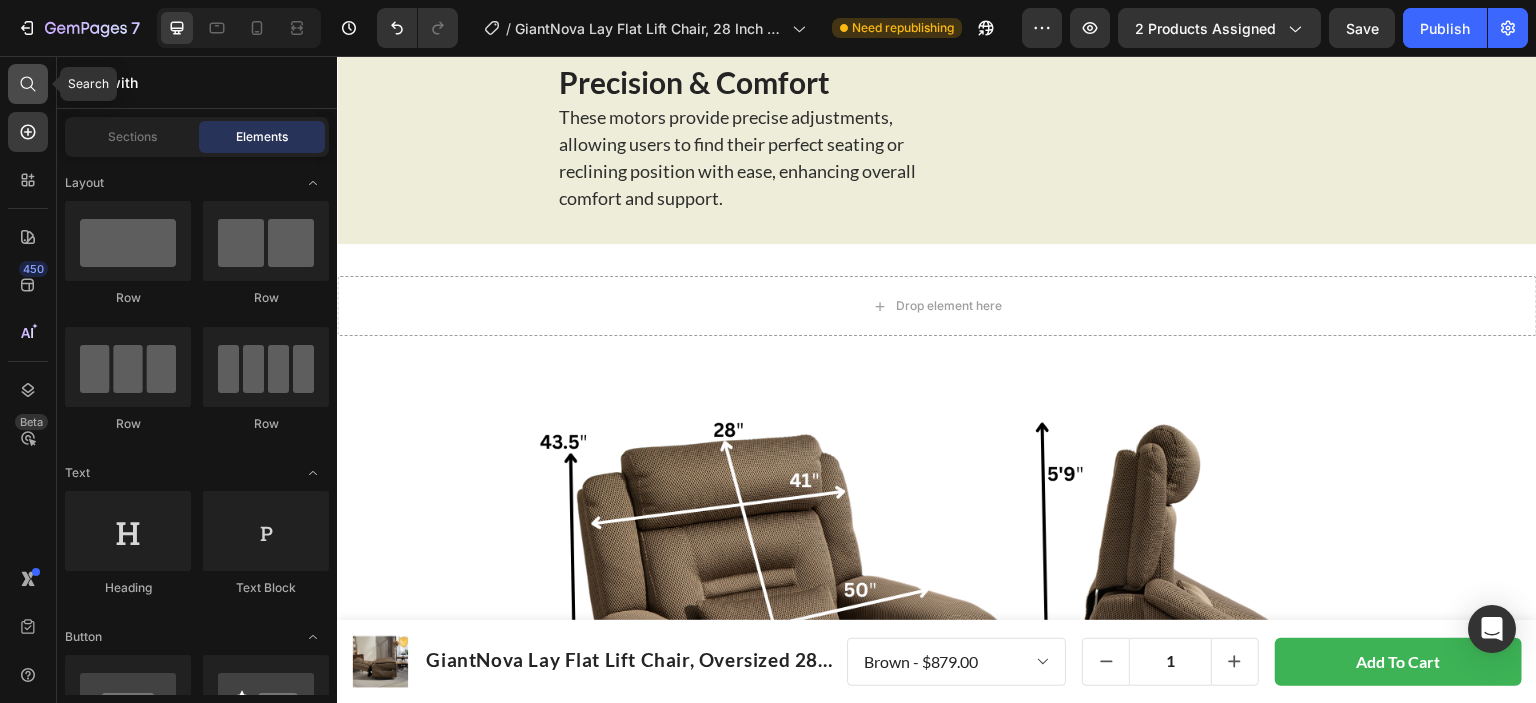 click 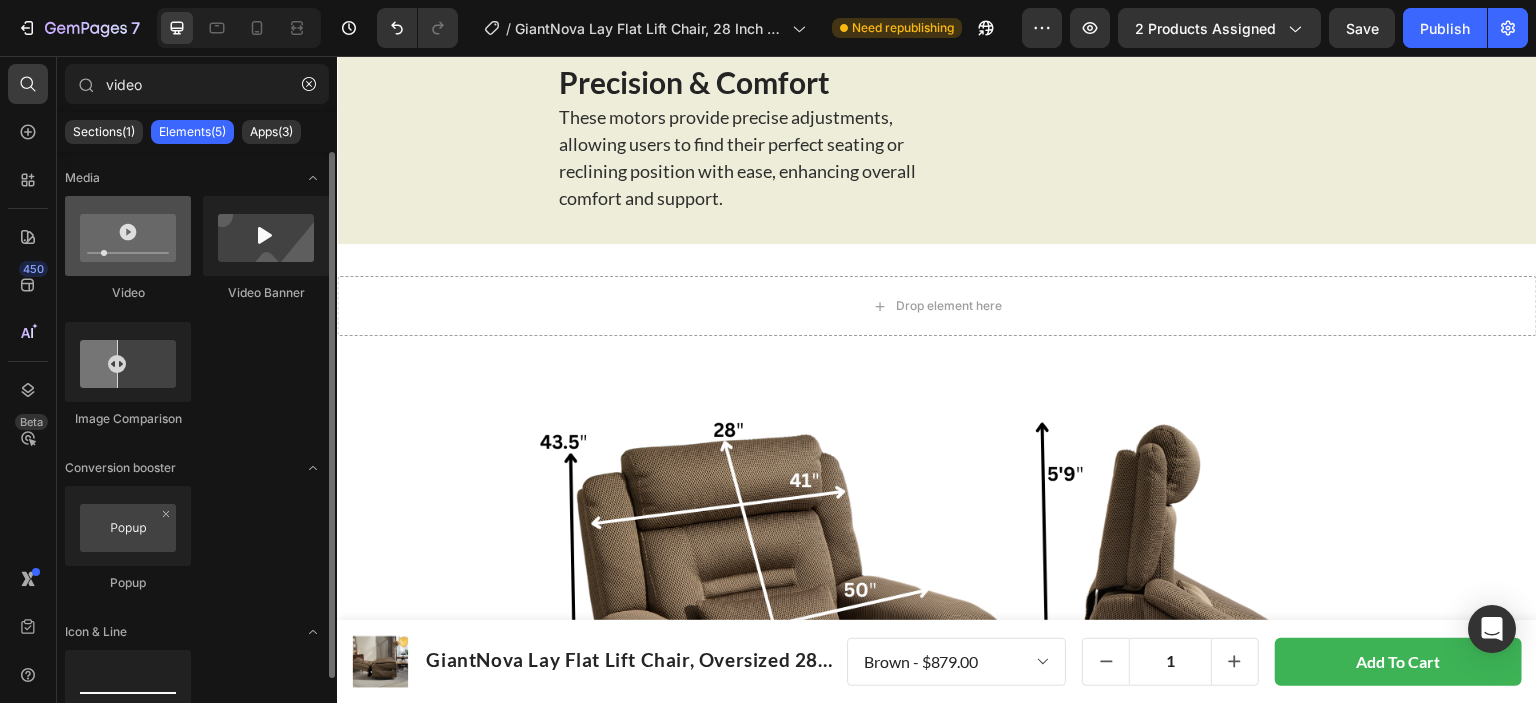 type on "video" 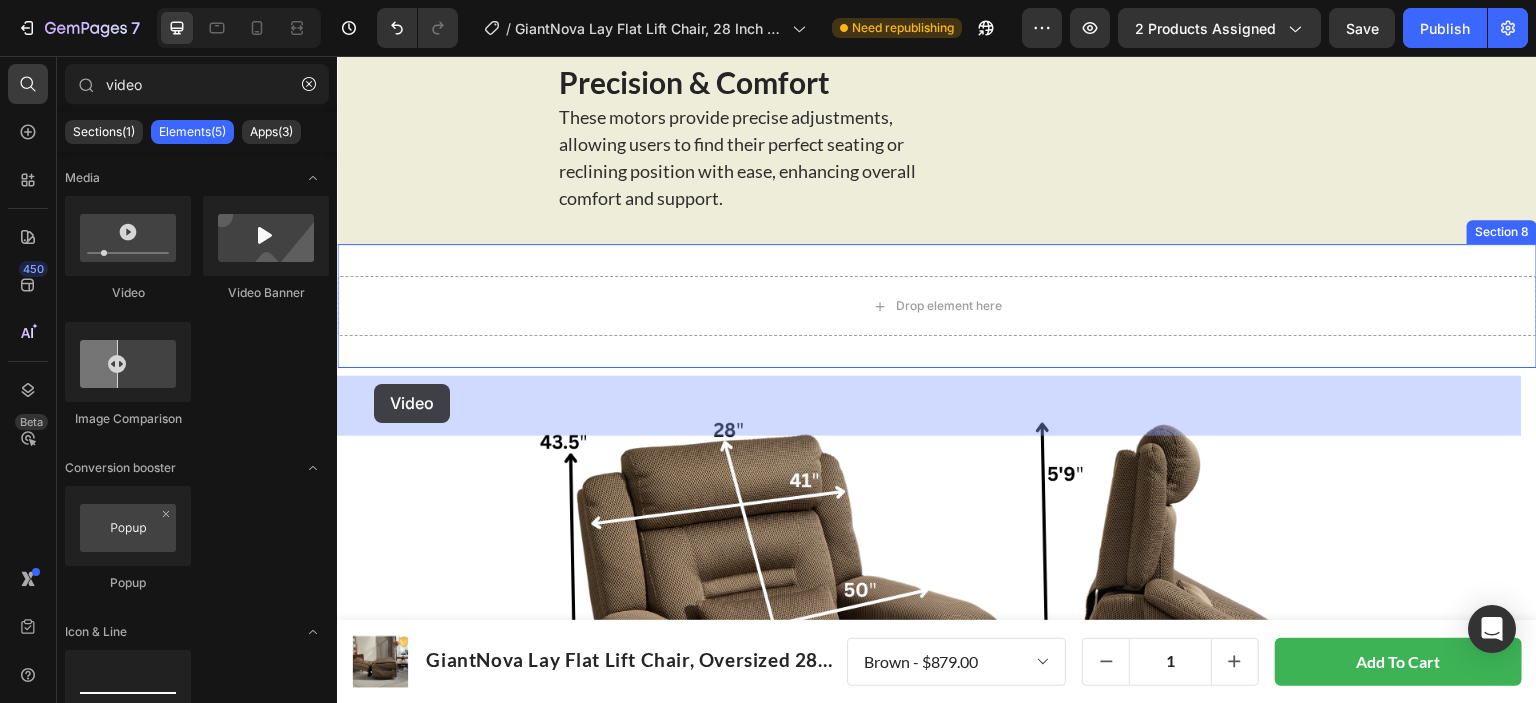 drag, startPoint x: 484, startPoint y: 303, endPoint x: 374, endPoint y: 383, distance: 136.01471 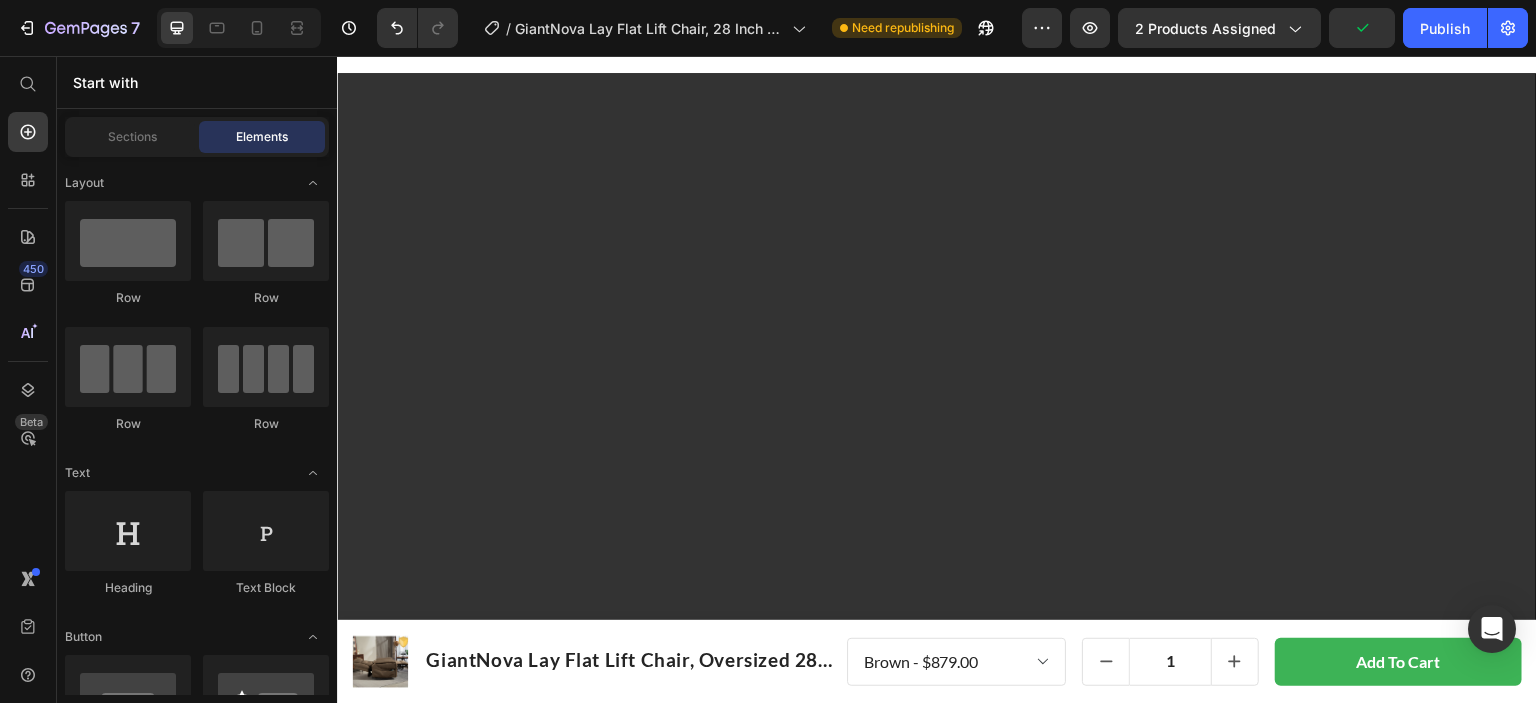 scroll, scrollTop: 2583, scrollLeft: 0, axis: vertical 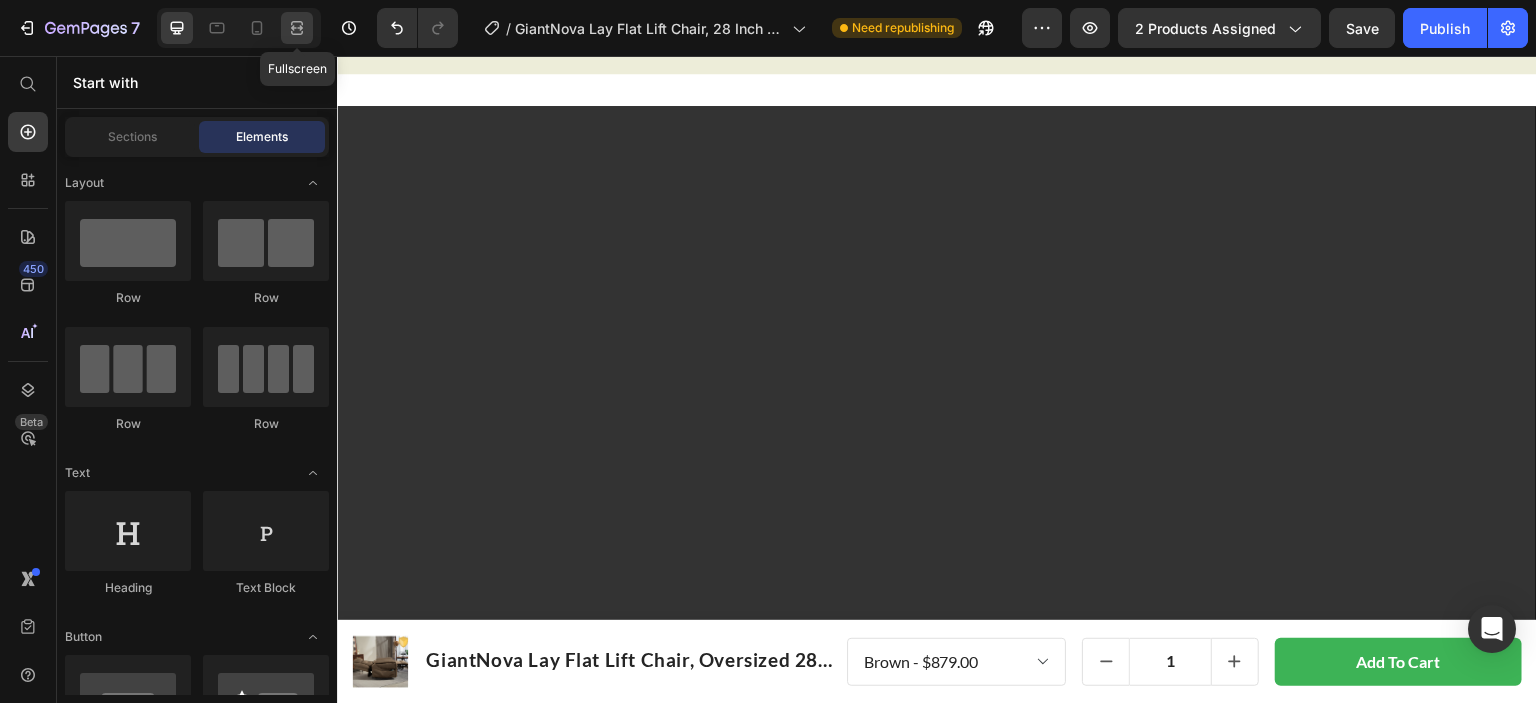 click 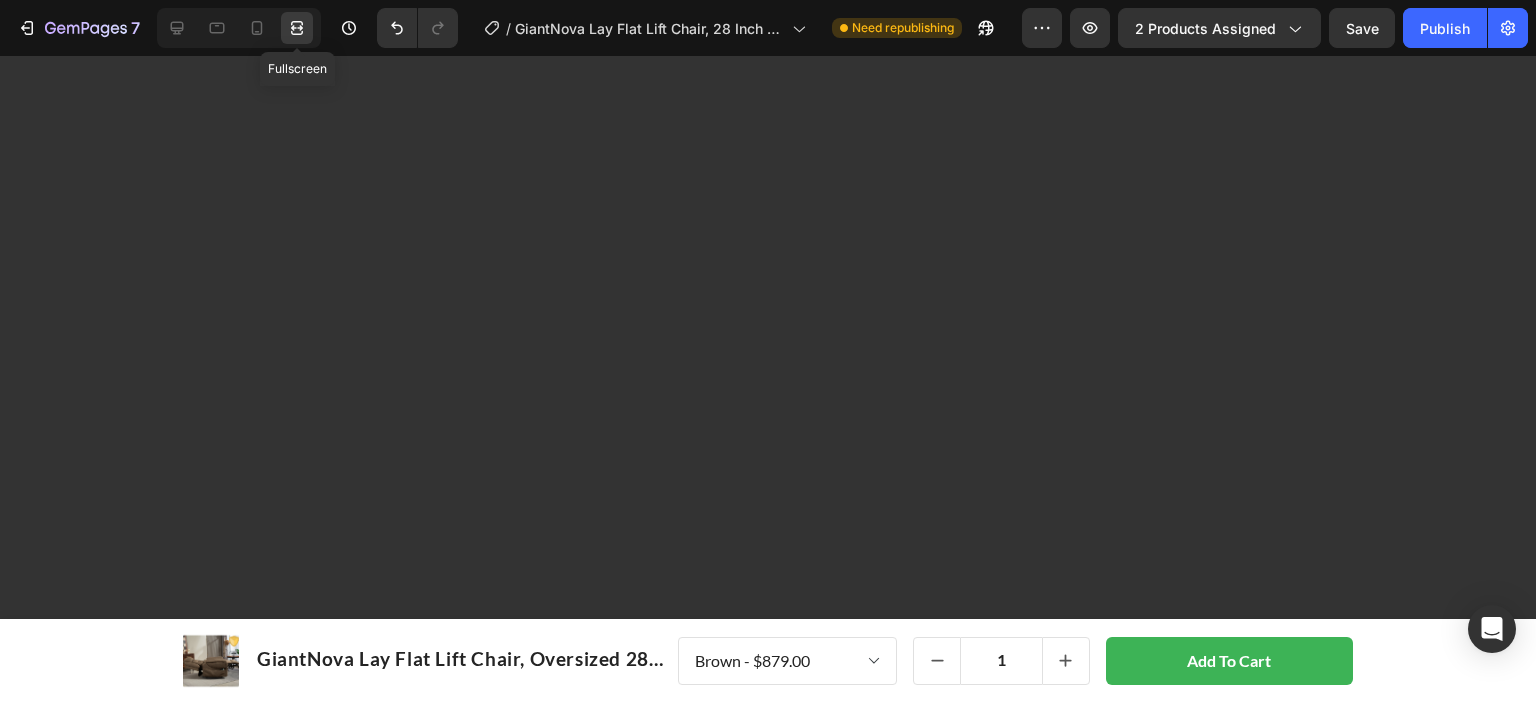 scroll, scrollTop: 2528, scrollLeft: 0, axis: vertical 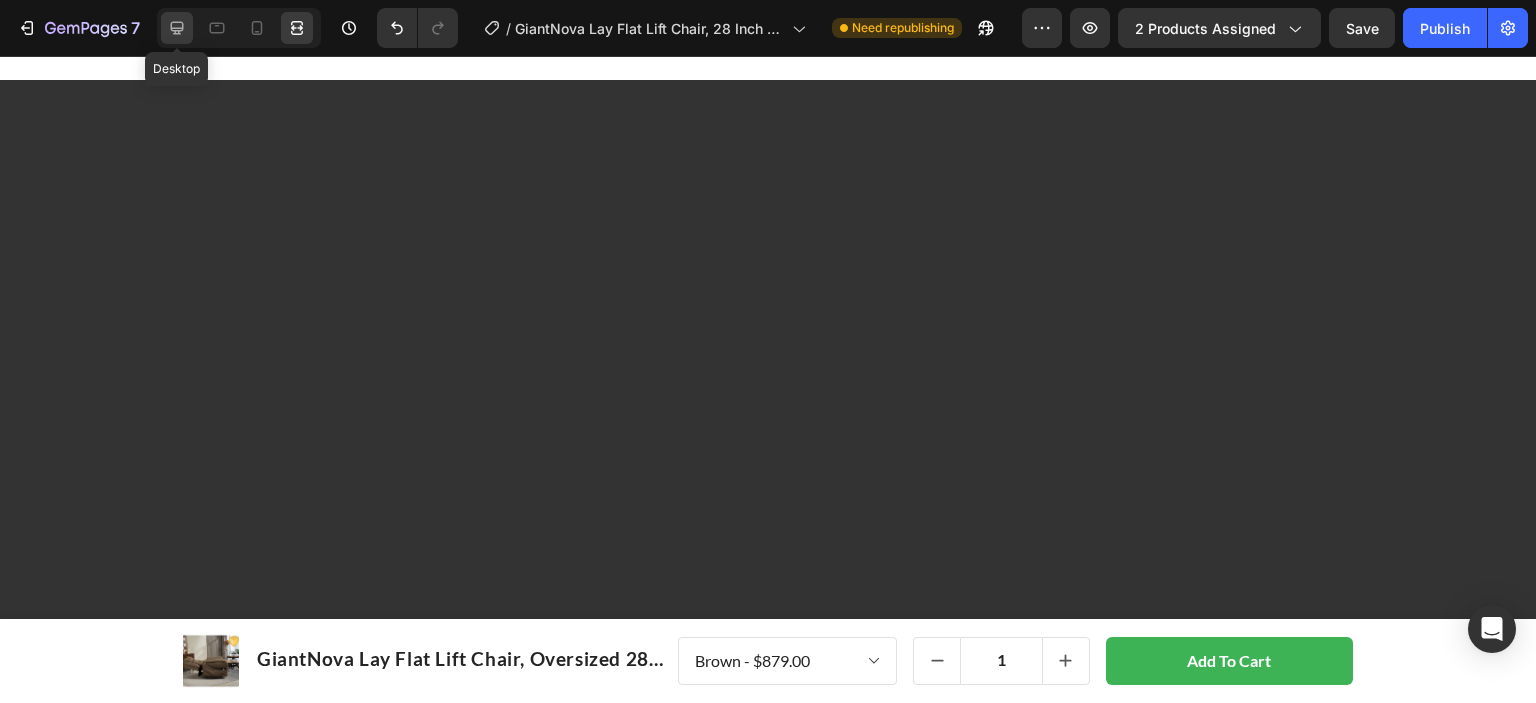 click 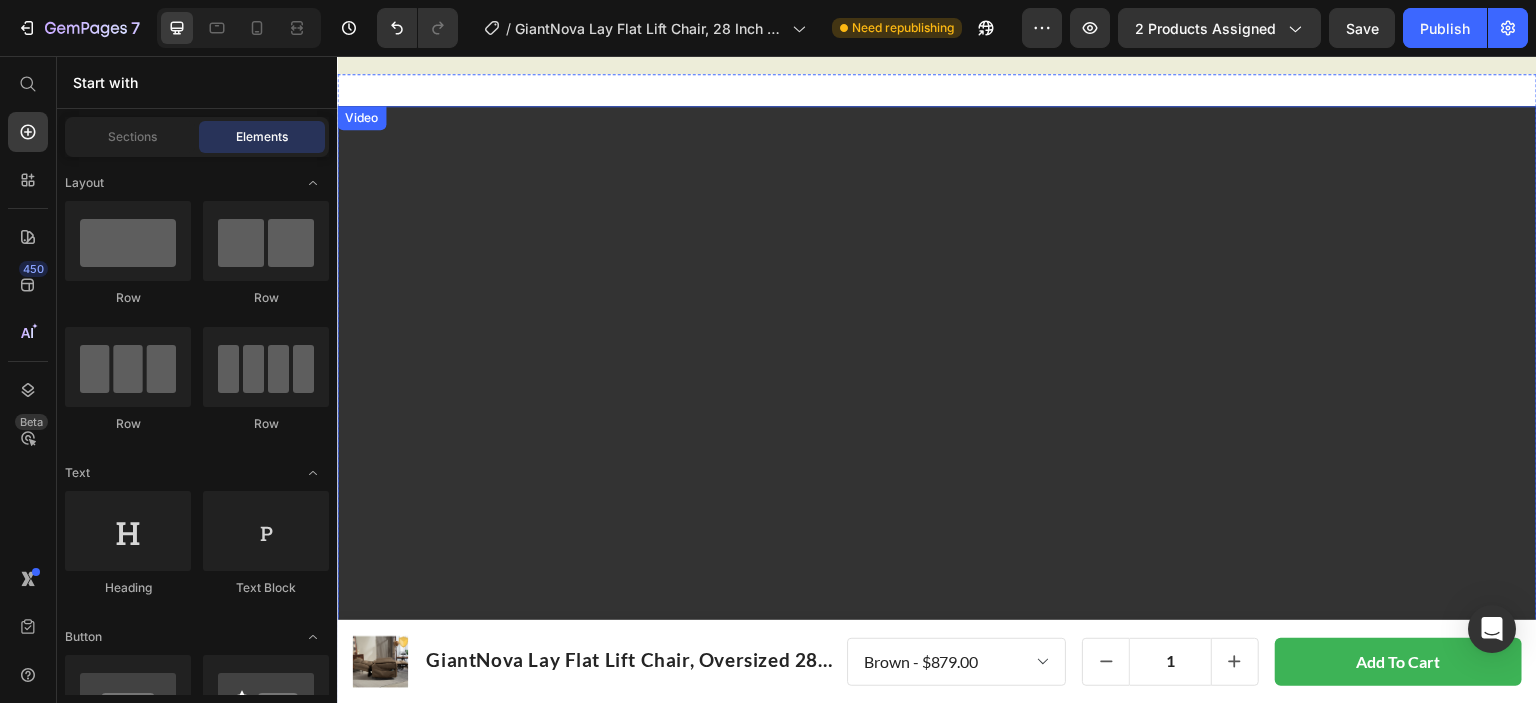 click at bounding box center (937, 443) 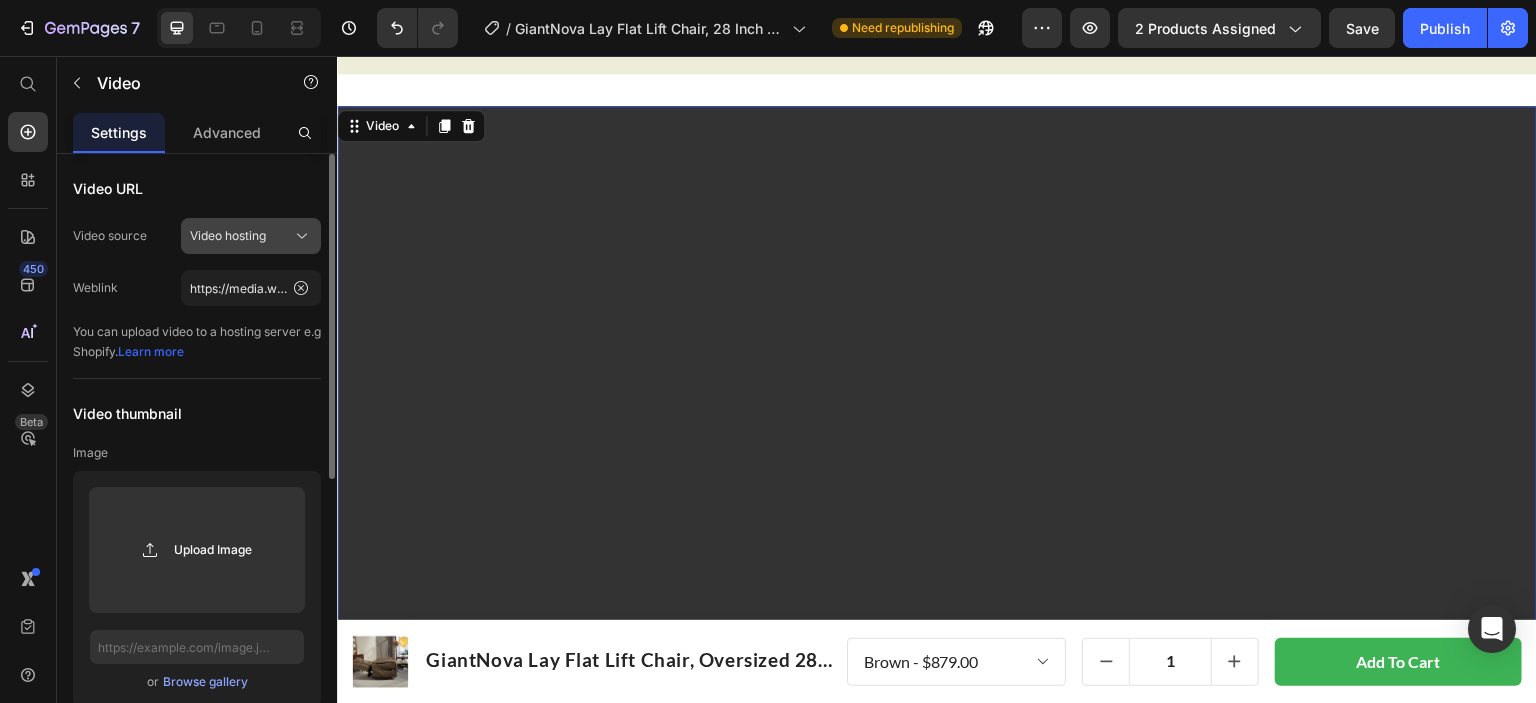 click on "Video hosting" at bounding box center [228, 236] 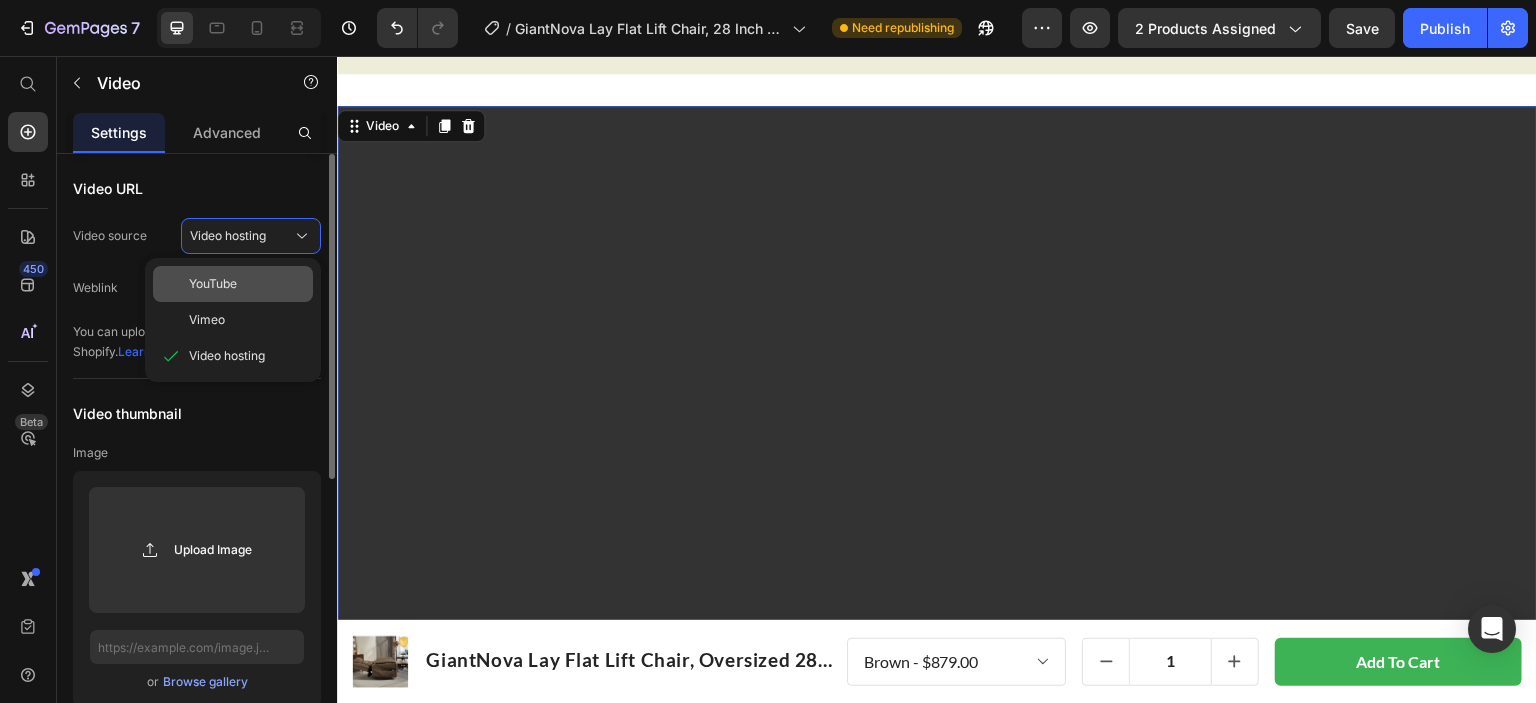 click on "YouTube" 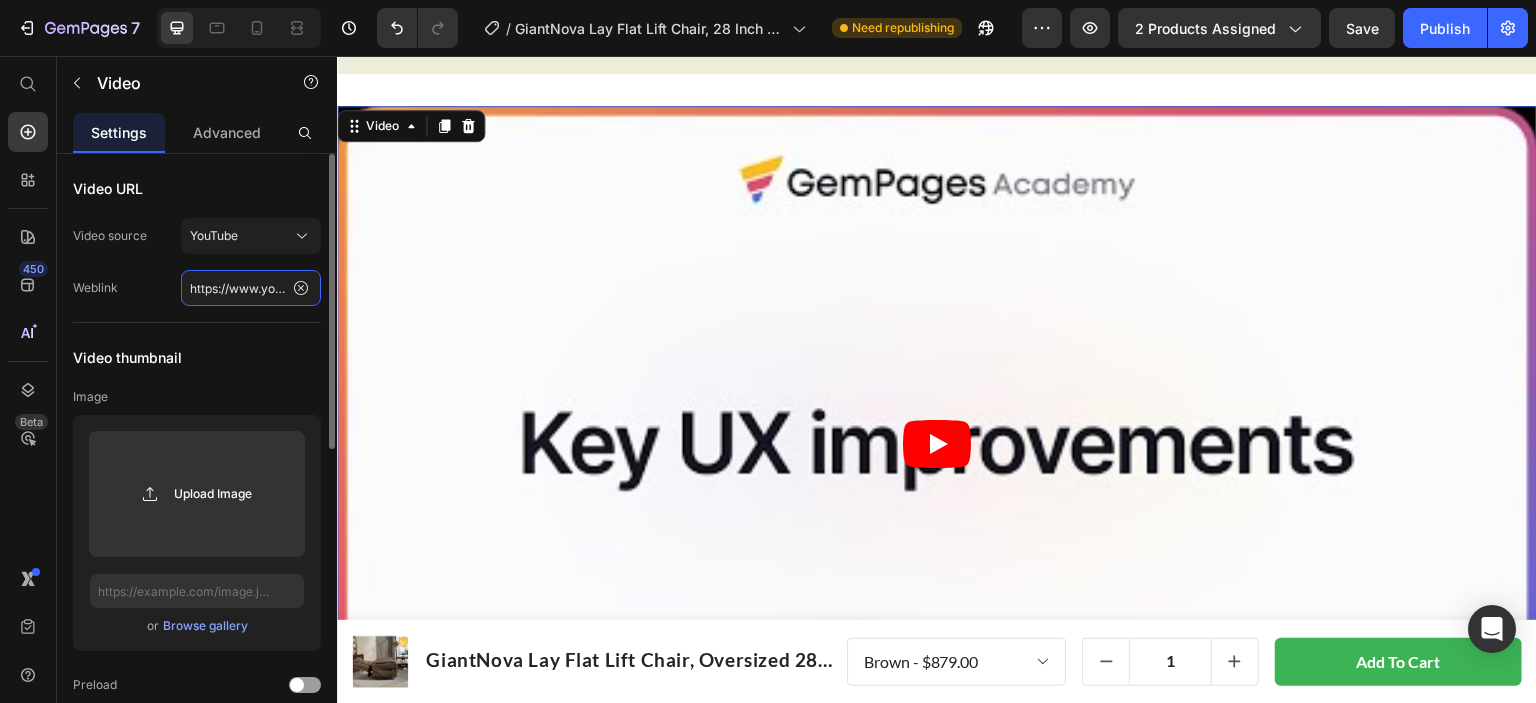 click on "https://www.youtube.com/watch?v=cyzh48XRS4M" 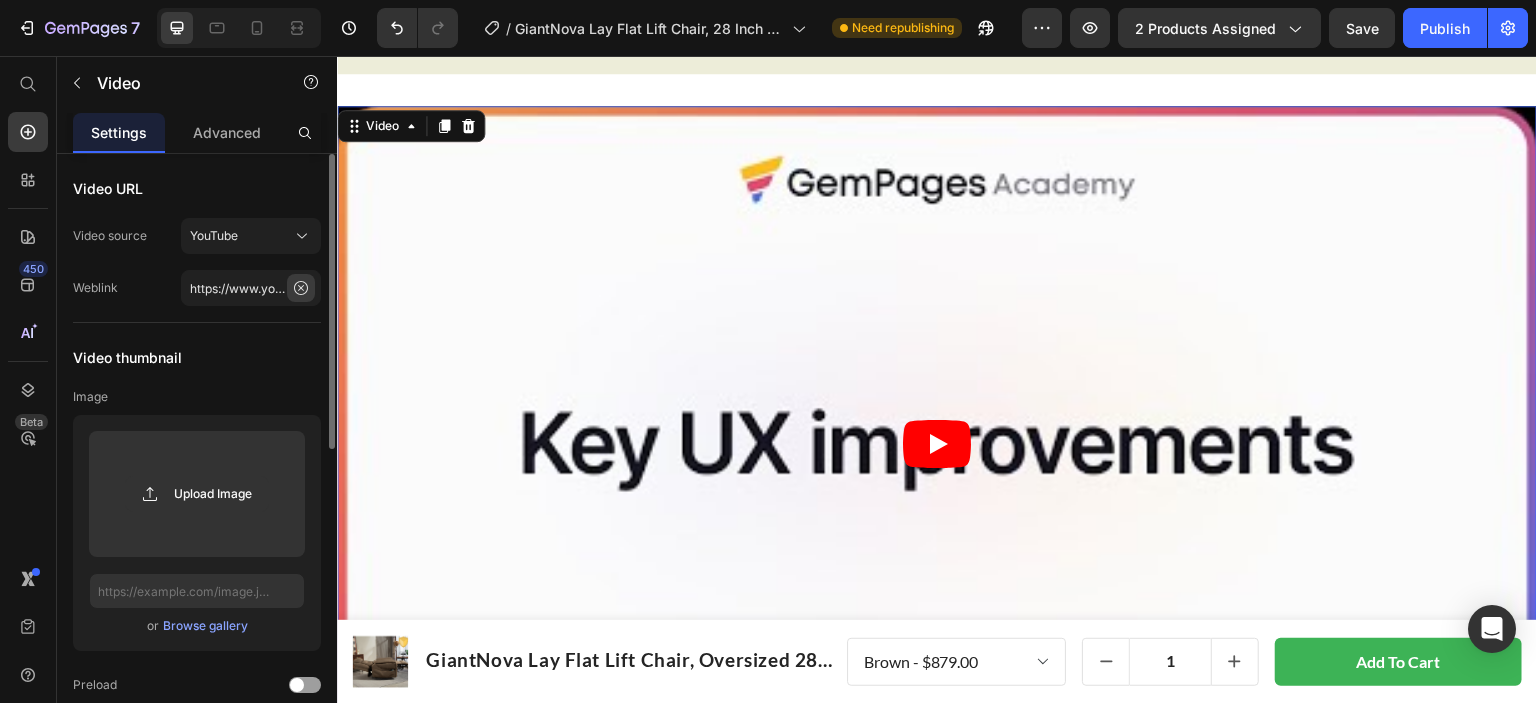 click 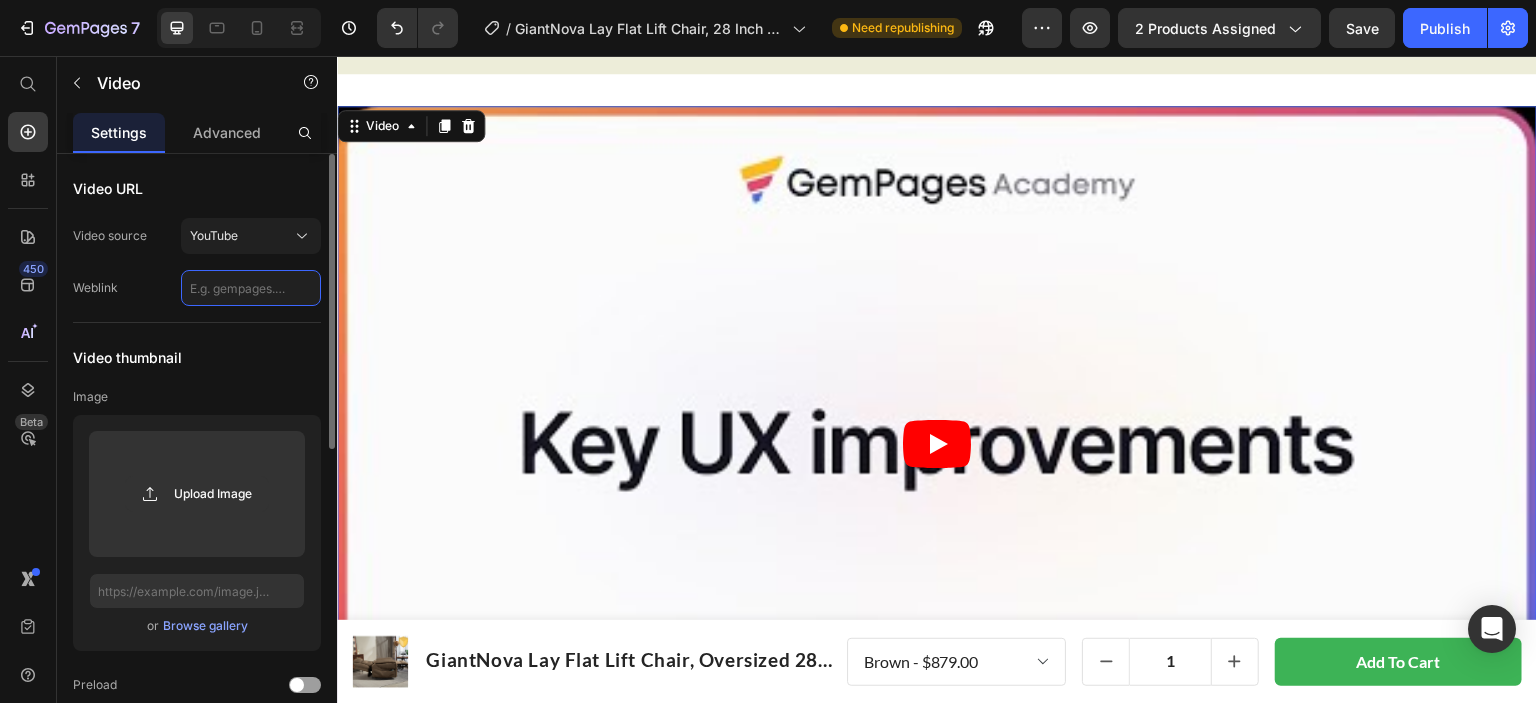 paste on "https://www.youtube.com/watch?v=yX7yhWwjtZA" 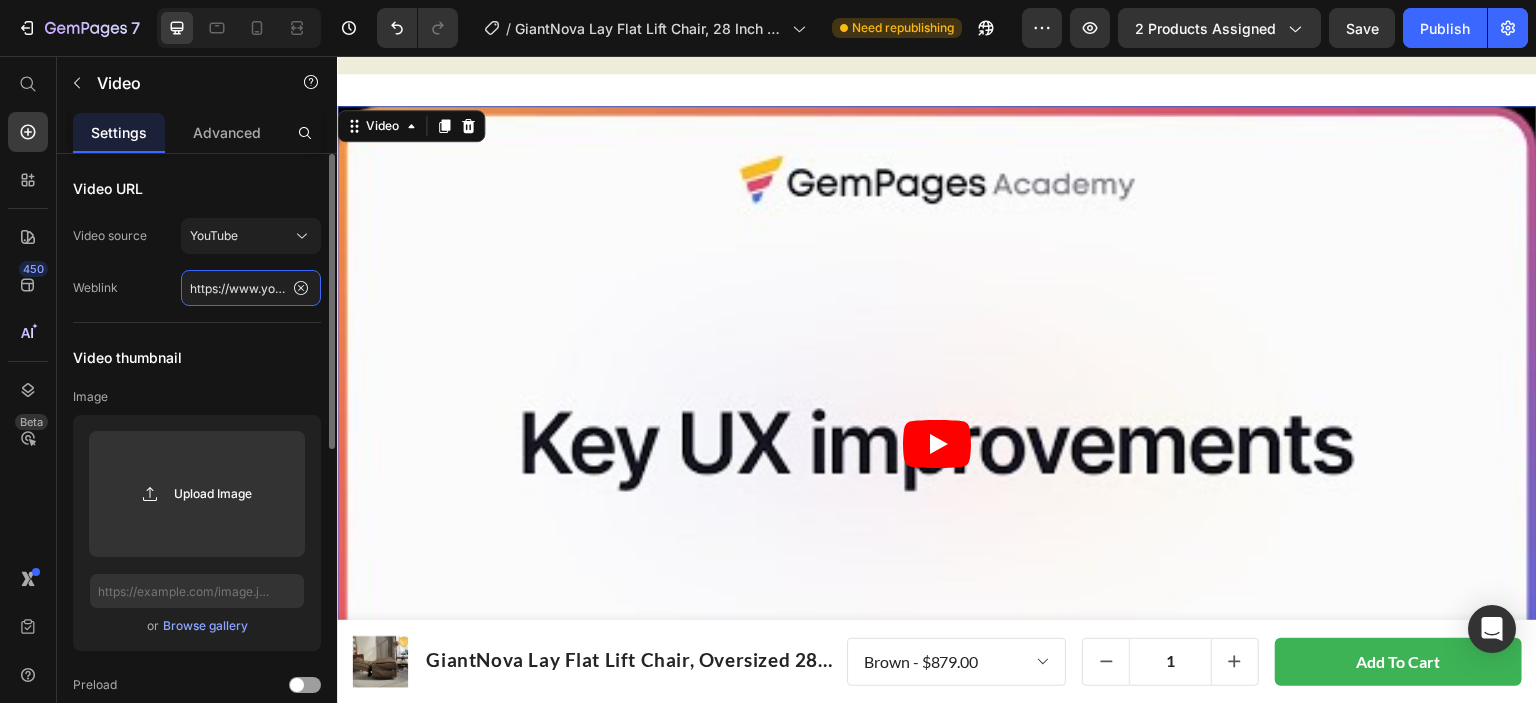scroll, scrollTop: 0, scrollLeft: 186, axis: horizontal 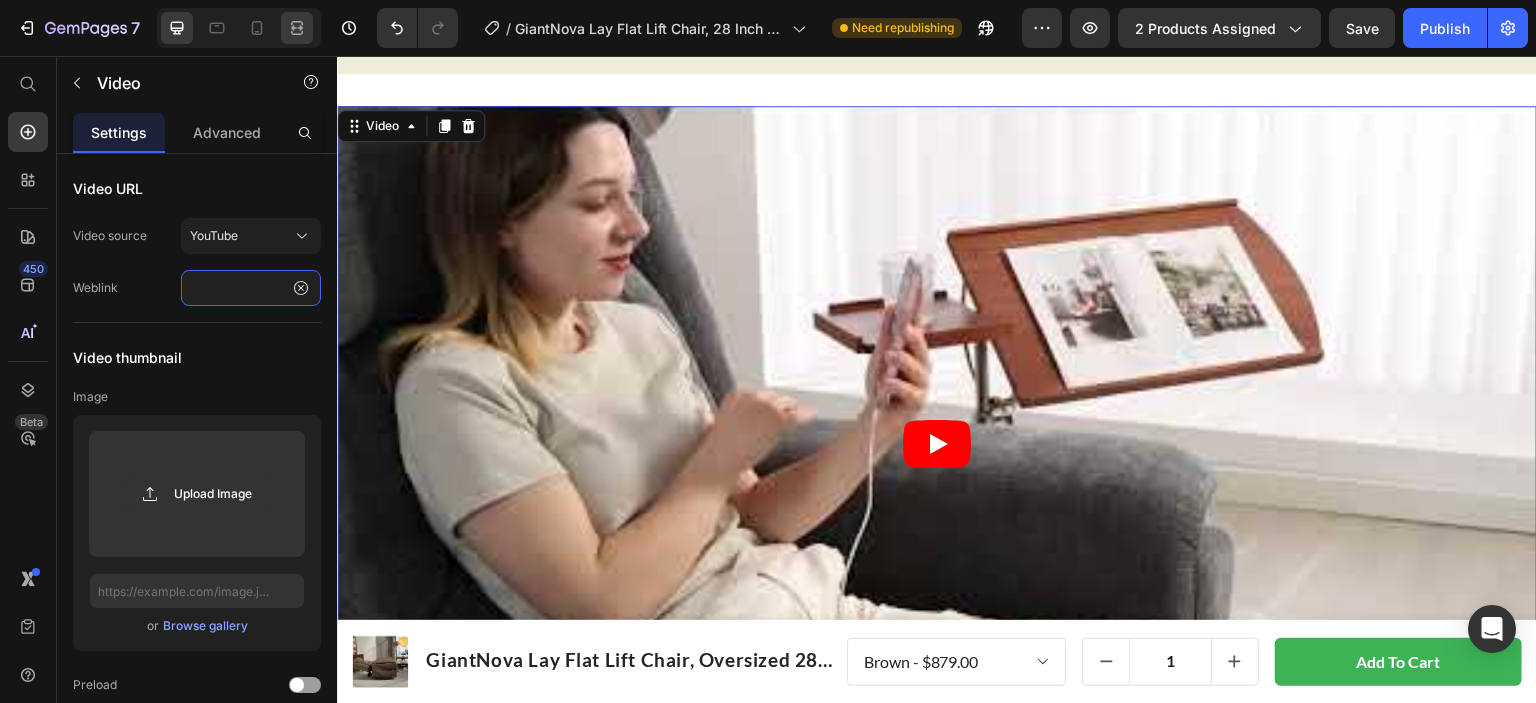 type on "https://www.youtube.com/watch?v=yX7yhWwjtZA" 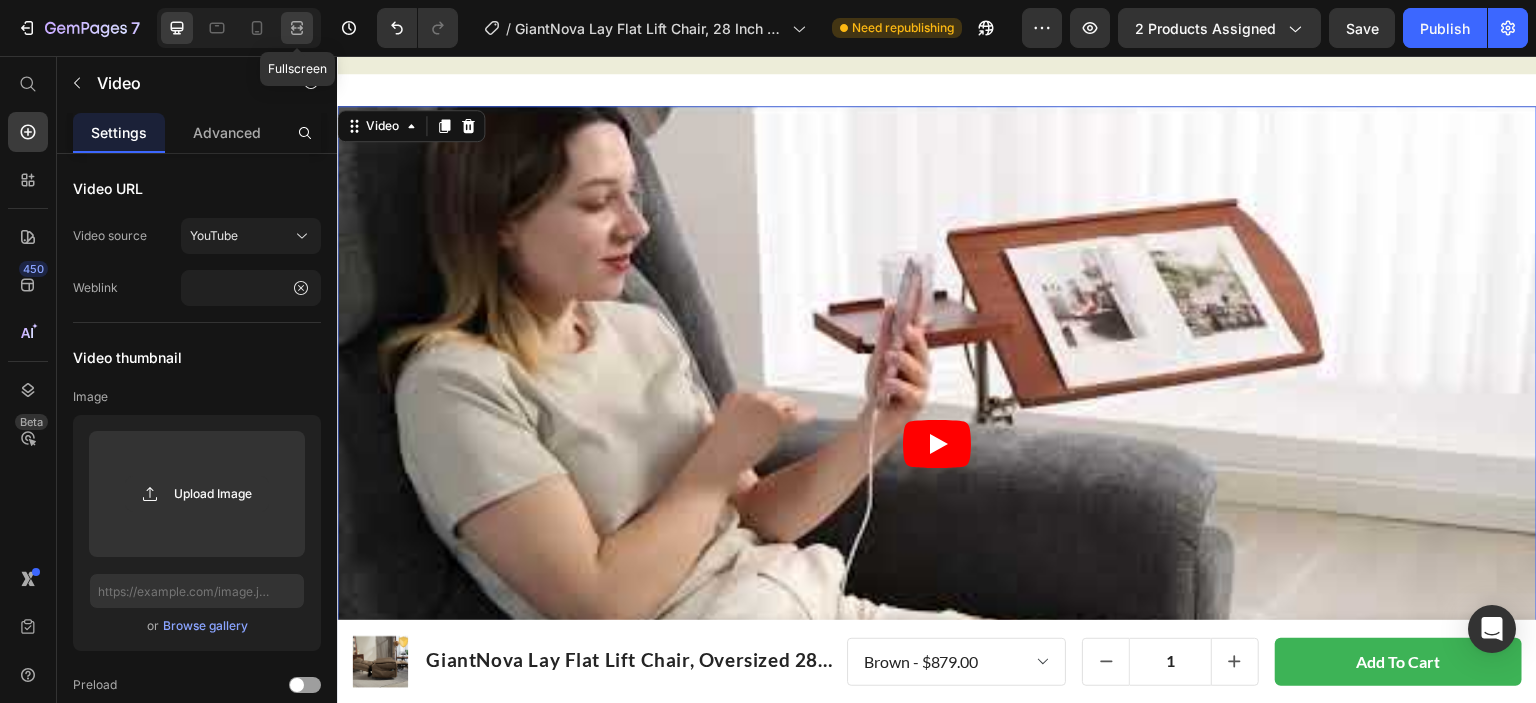 scroll, scrollTop: 0, scrollLeft: 0, axis: both 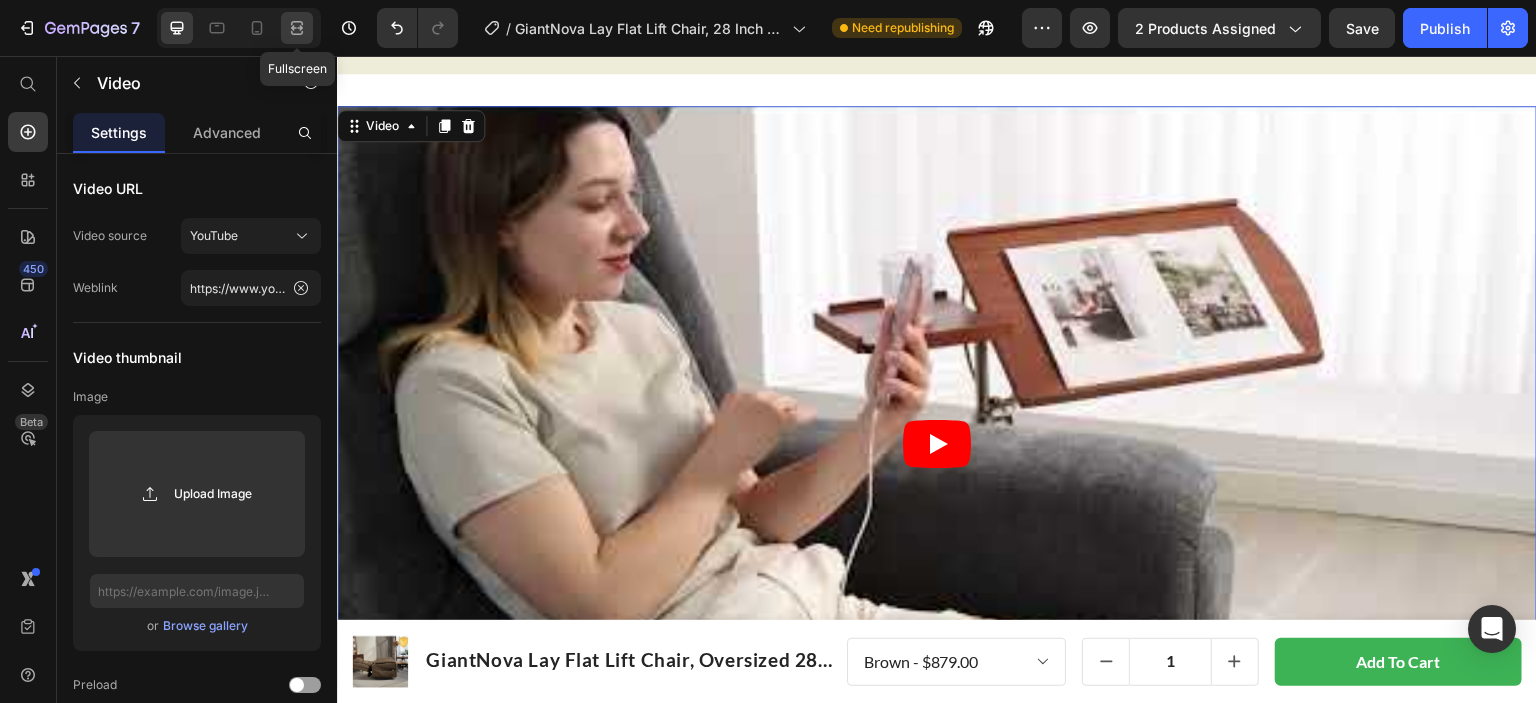 click 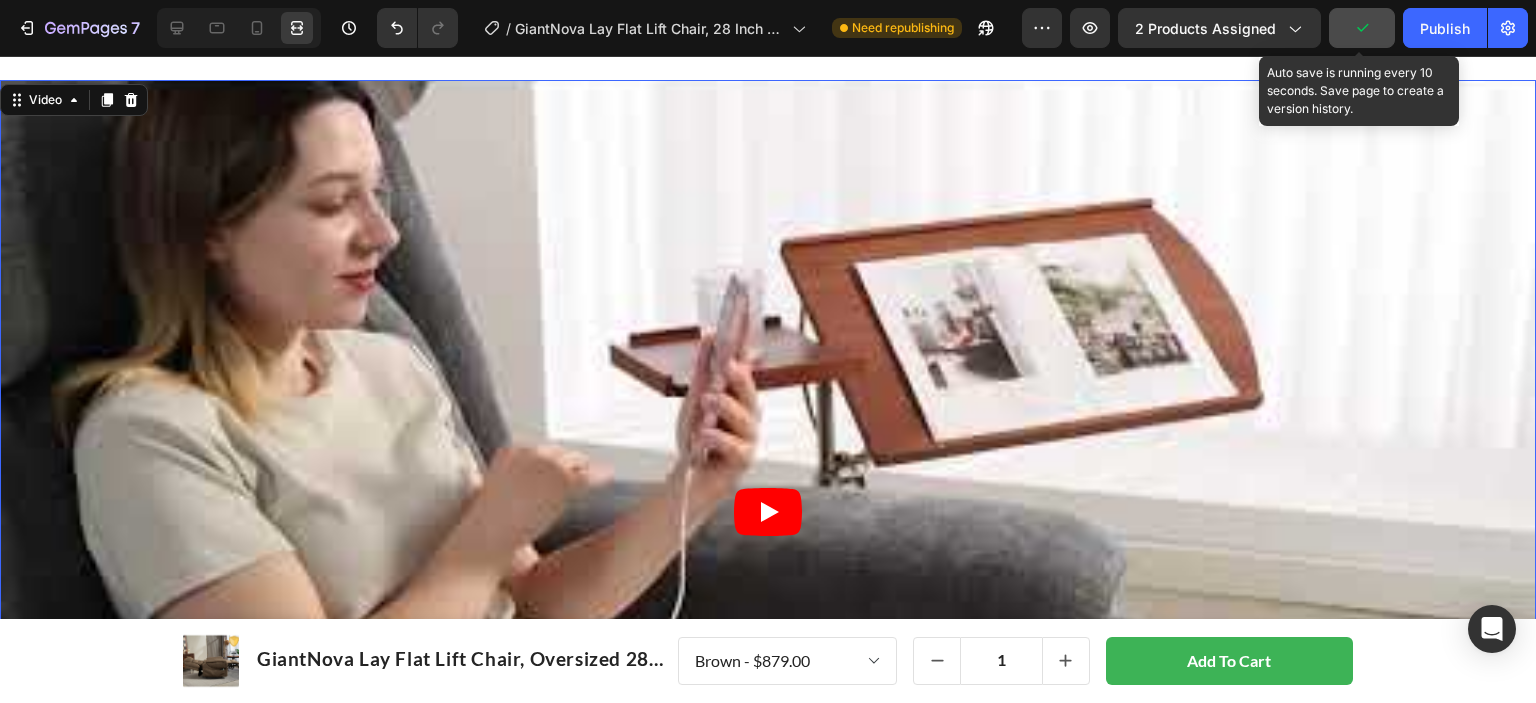 click 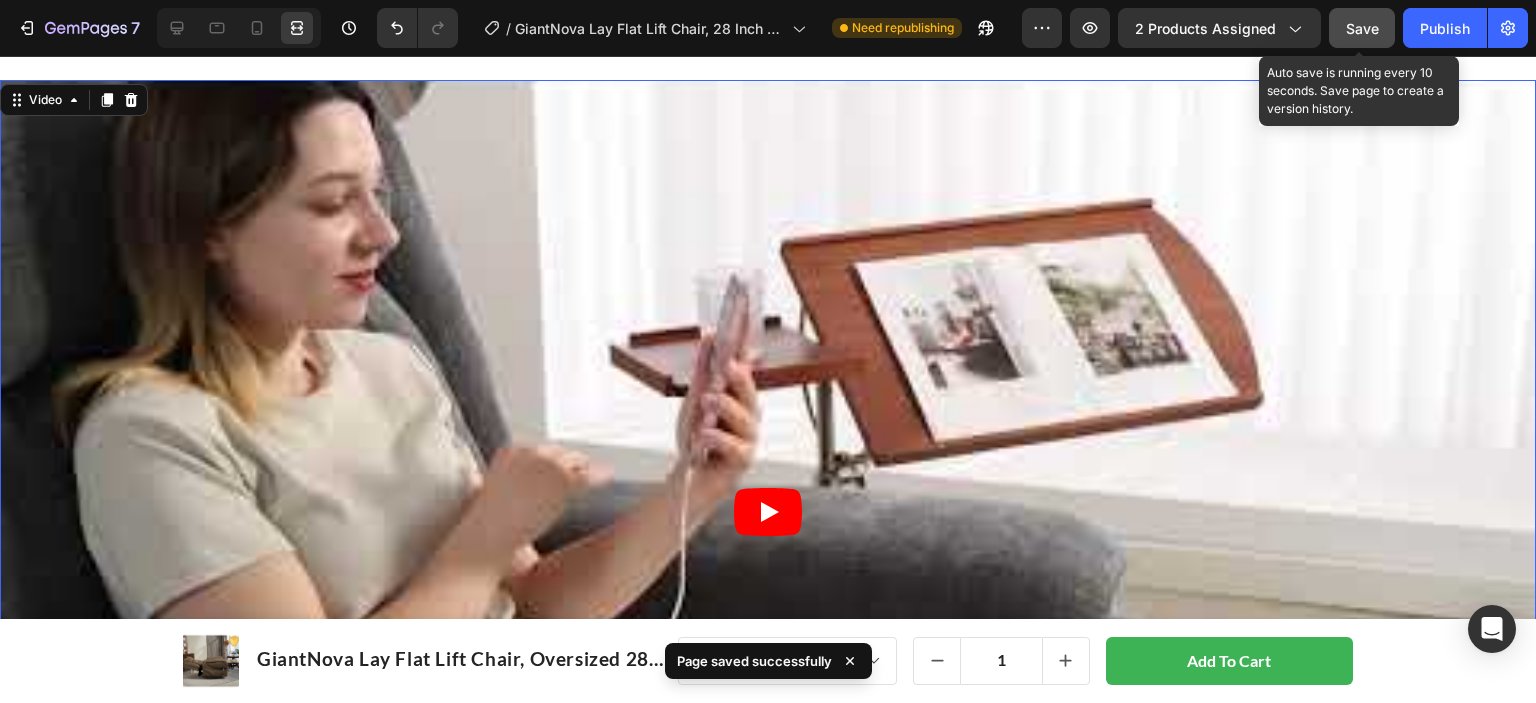 click on "Save" at bounding box center [1362, 28] 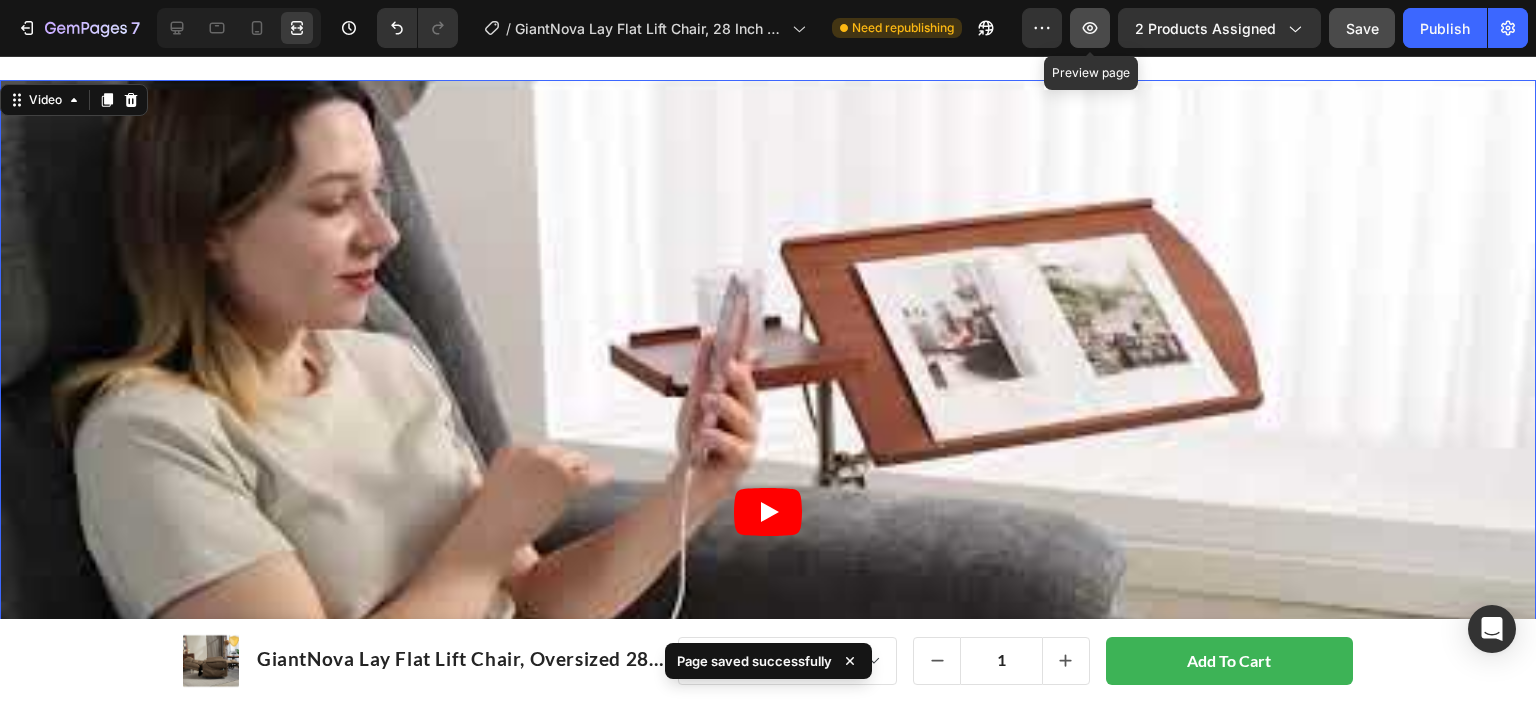 click 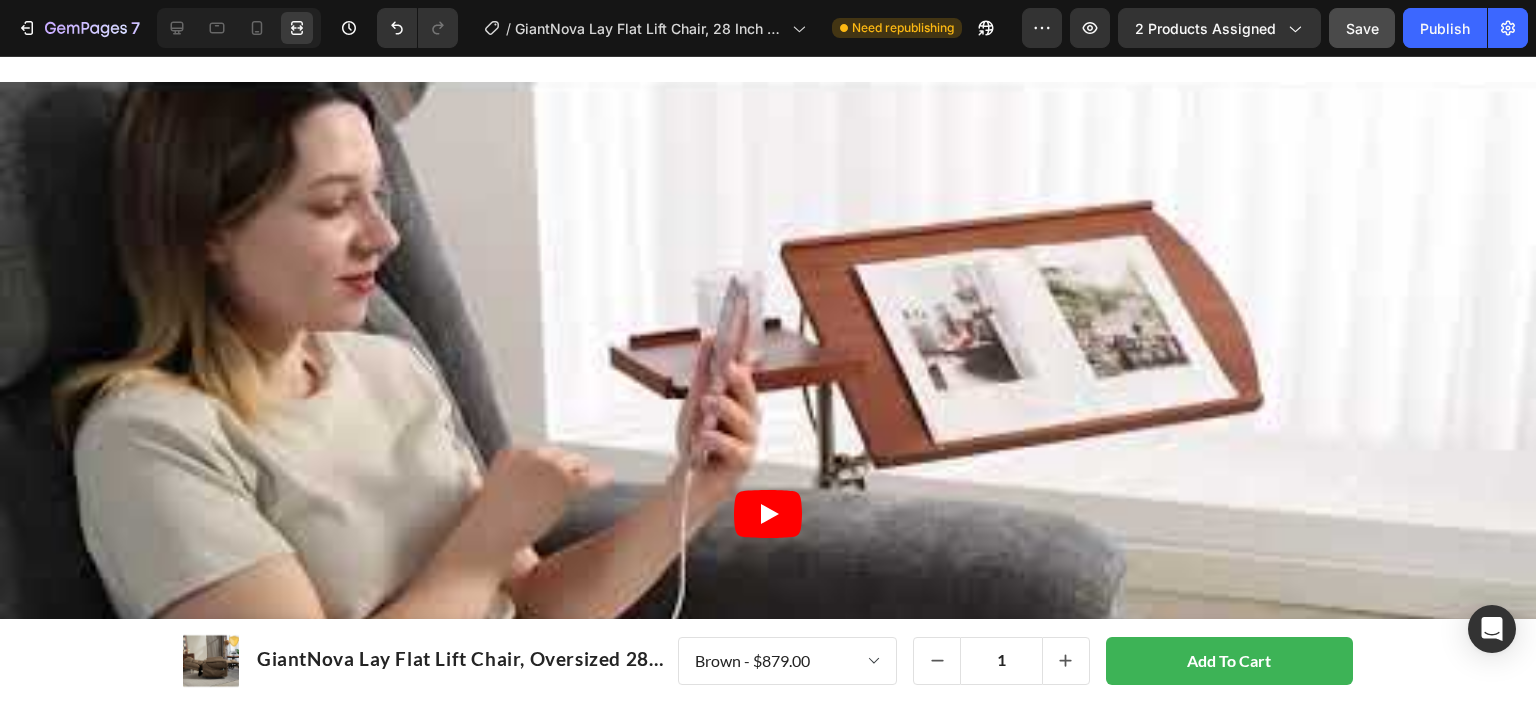 scroll, scrollTop: 2643, scrollLeft: 0, axis: vertical 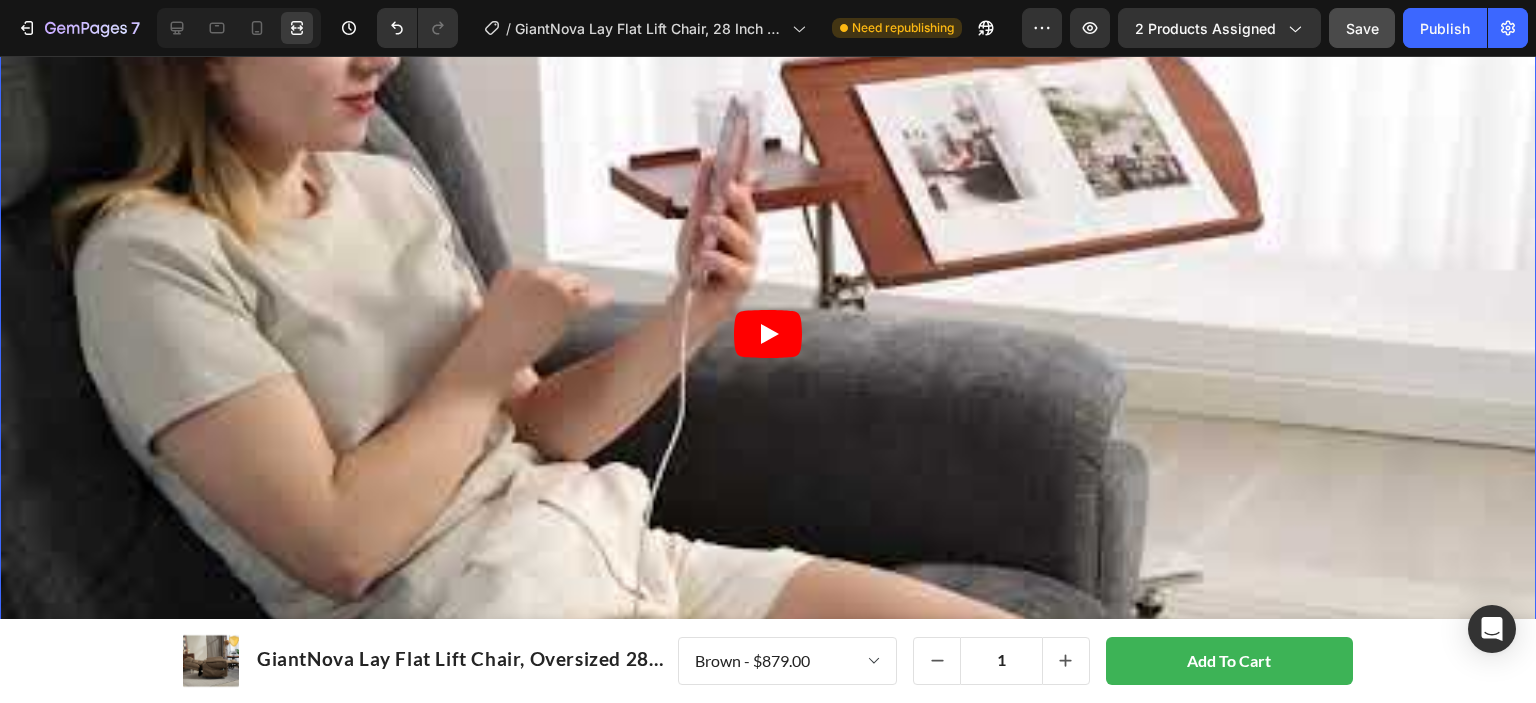 click on "Video Section 8" at bounding box center [768, 334] 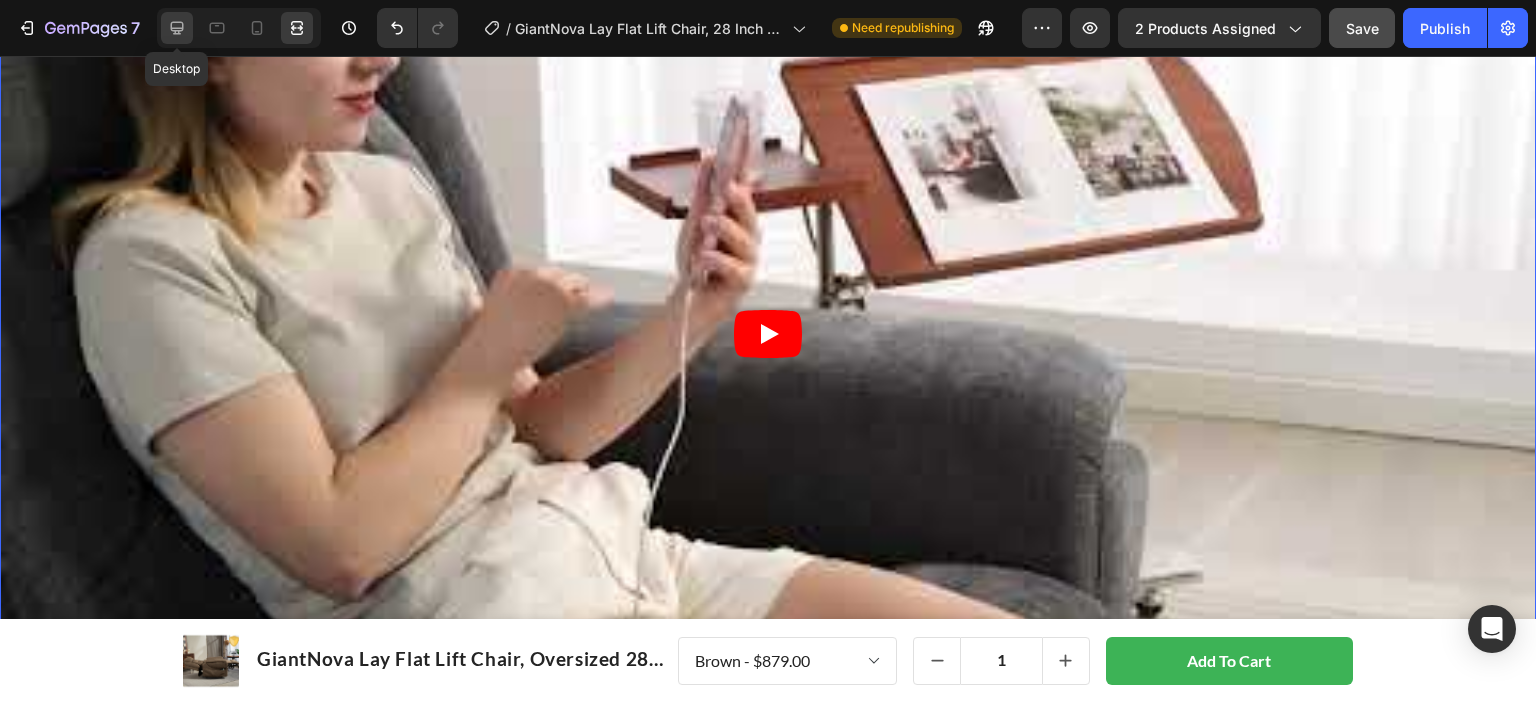 click 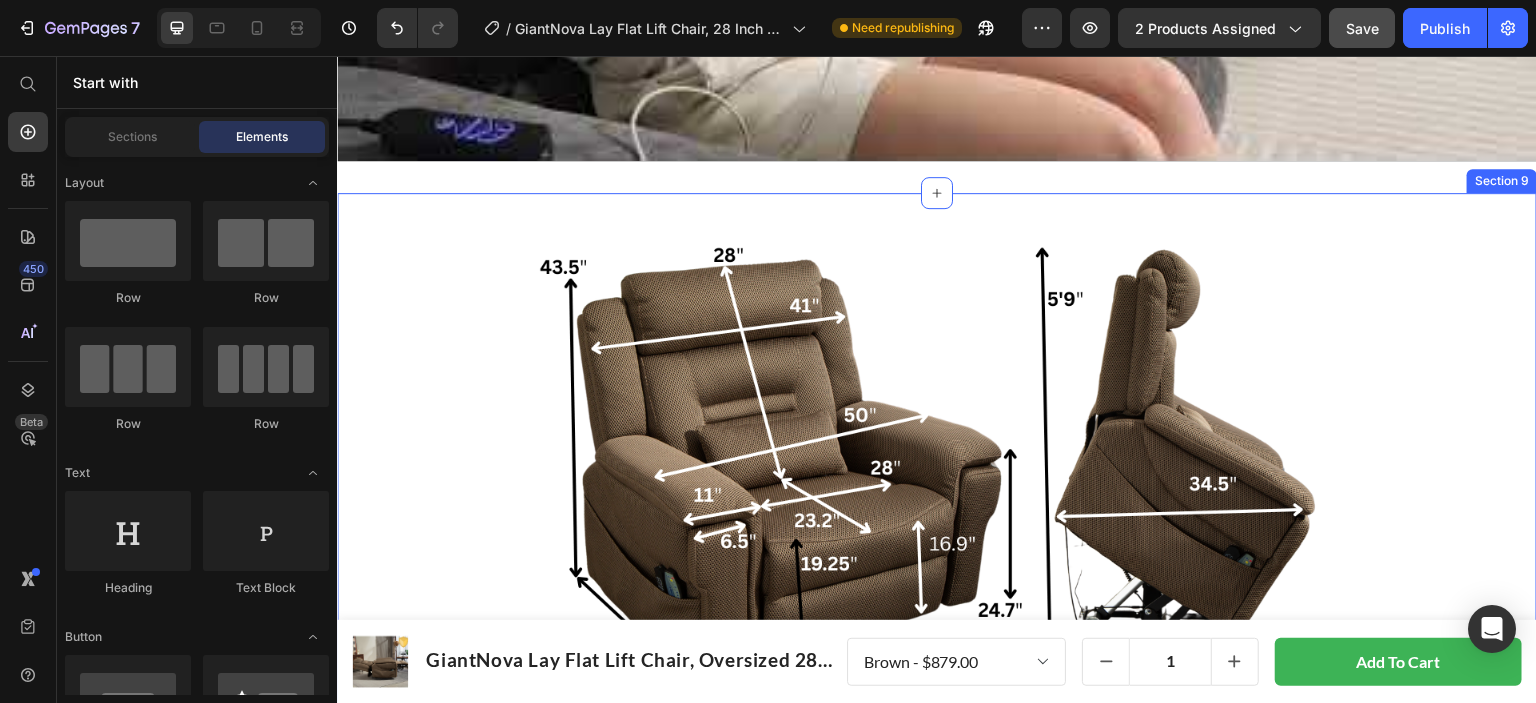 scroll, scrollTop: 3619, scrollLeft: 0, axis: vertical 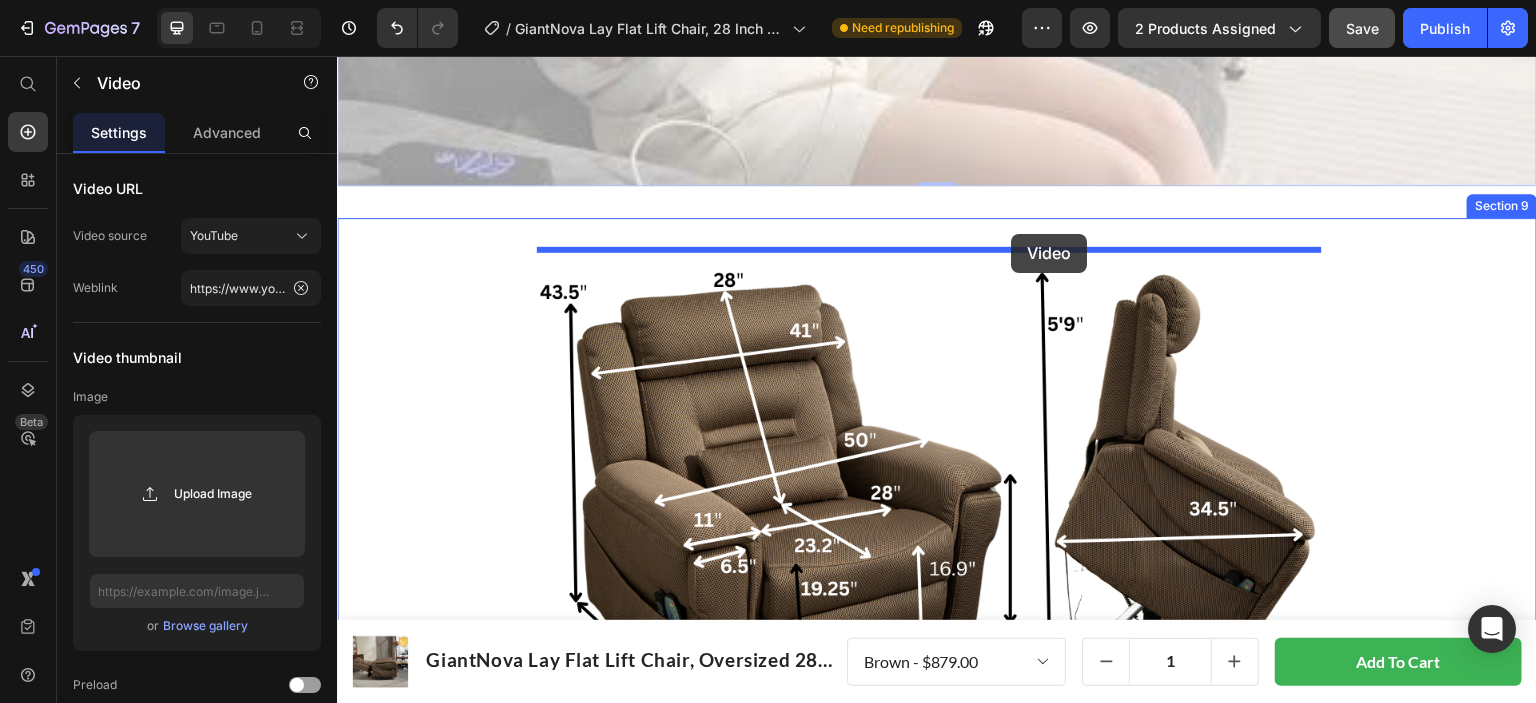 drag, startPoint x: 1012, startPoint y: 122, endPoint x: 1012, endPoint y: 234, distance: 112 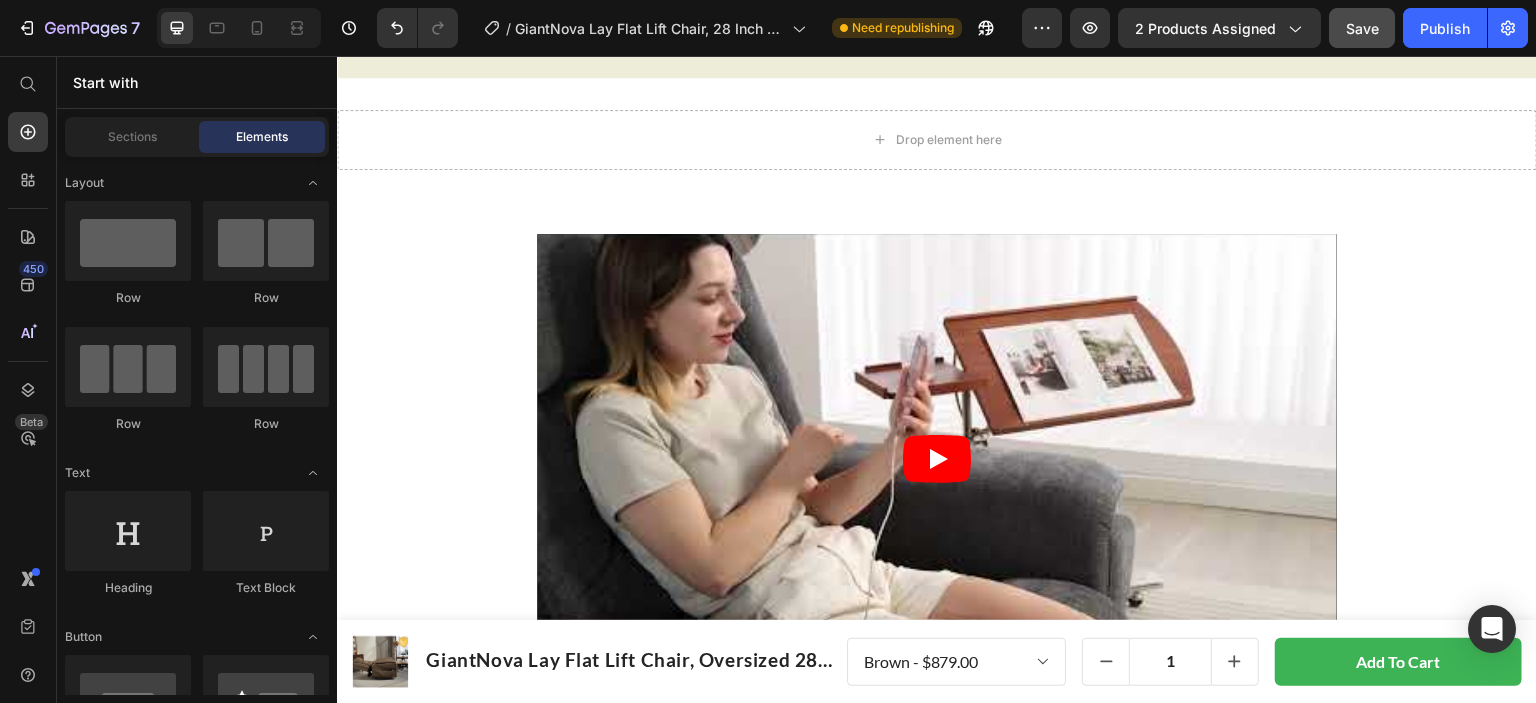 scroll, scrollTop: 3018, scrollLeft: 0, axis: vertical 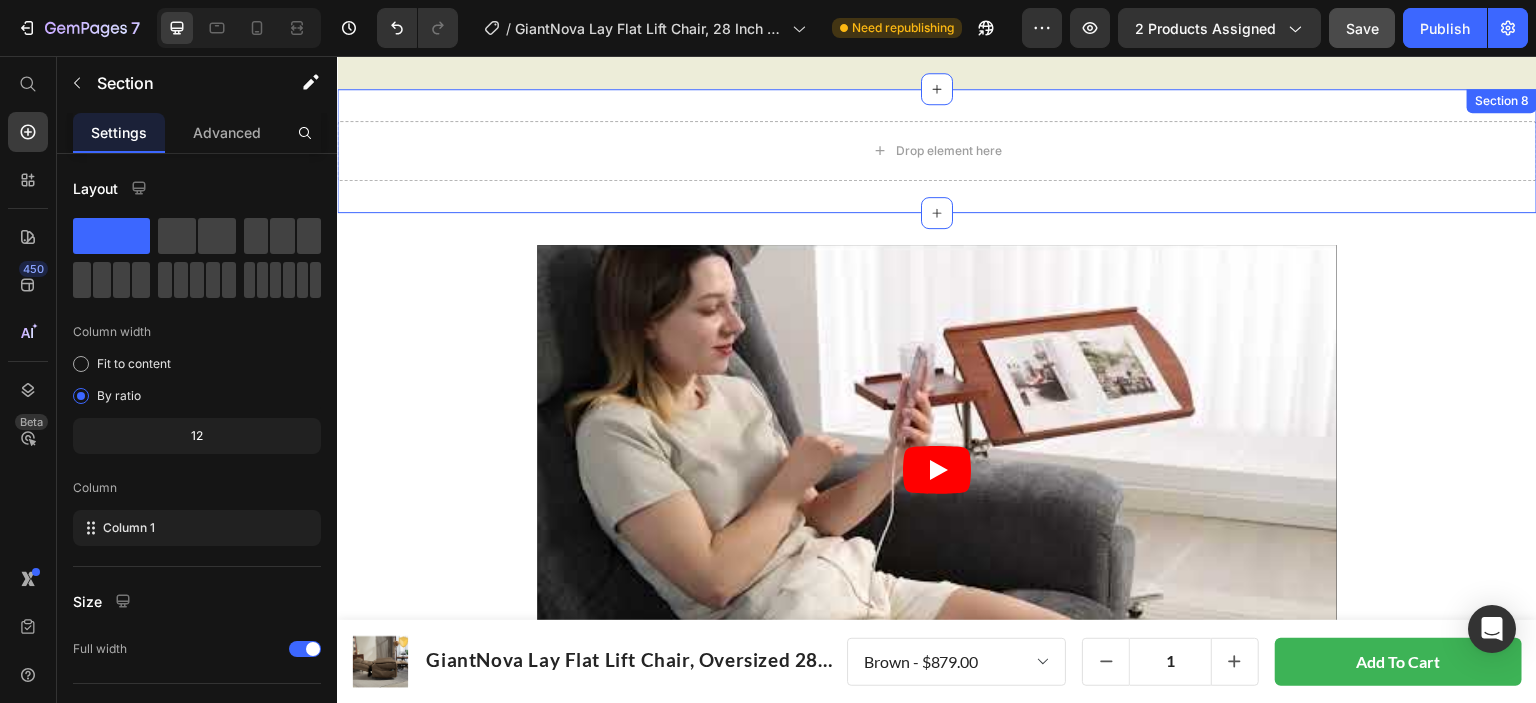 click on "Drop element here Section 8" at bounding box center (937, 151) 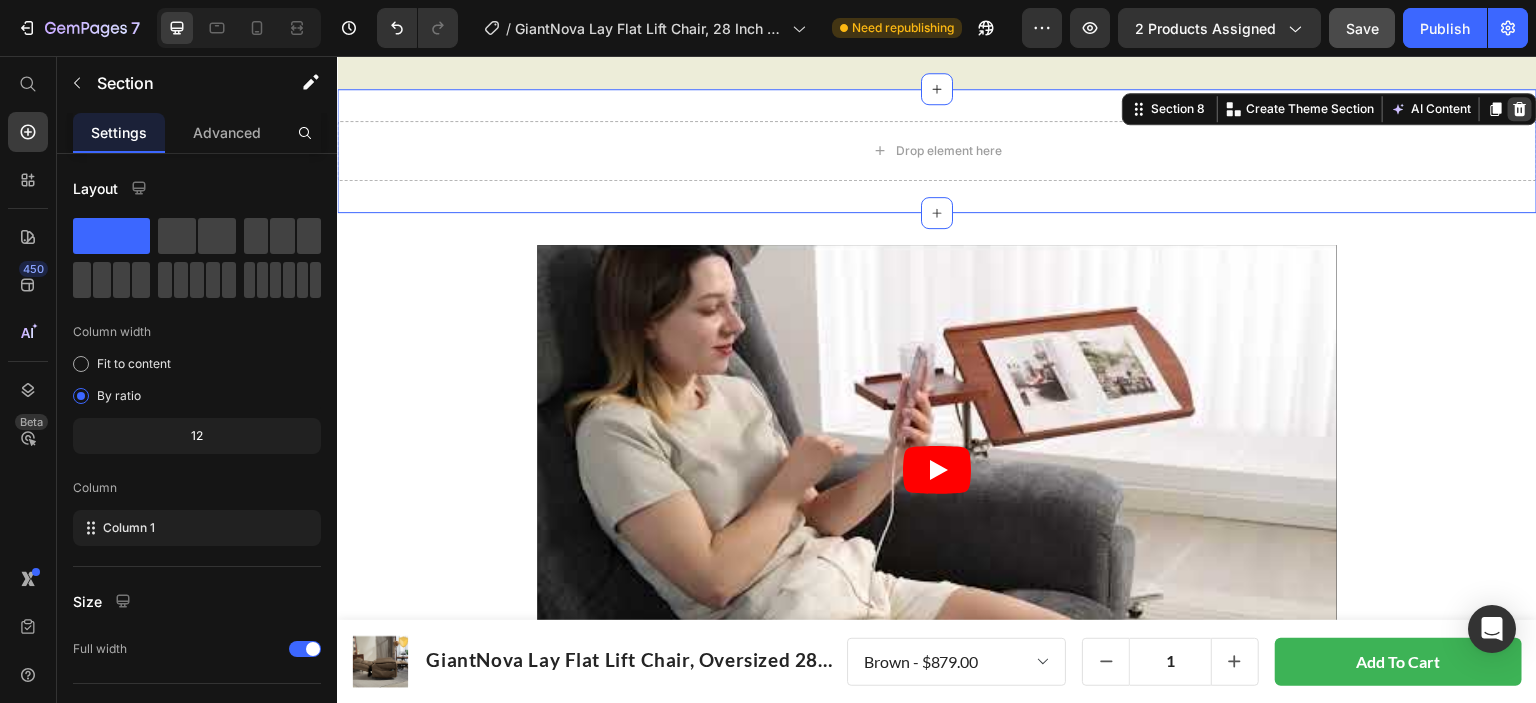 click at bounding box center (1520, 109) 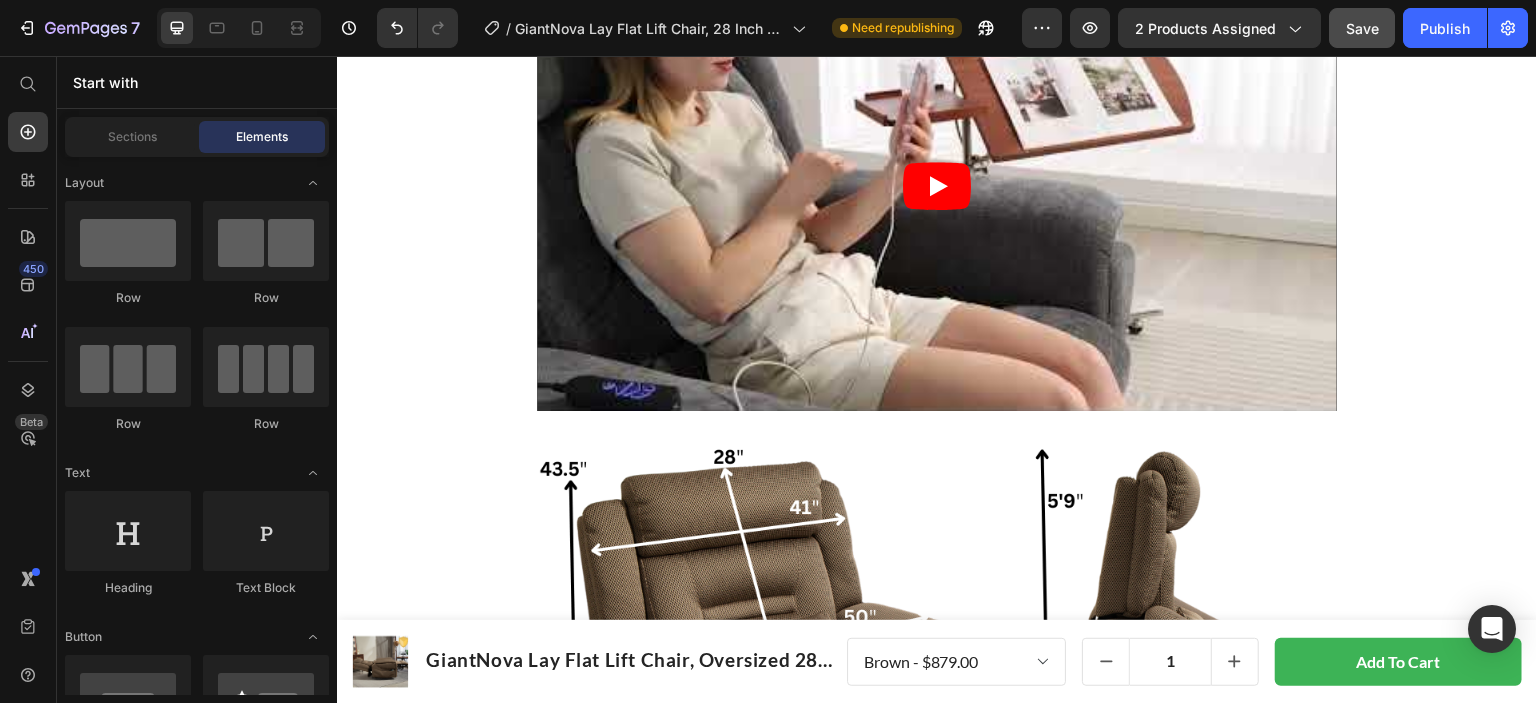 scroll, scrollTop: 3212, scrollLeft: 0, axis: vertical 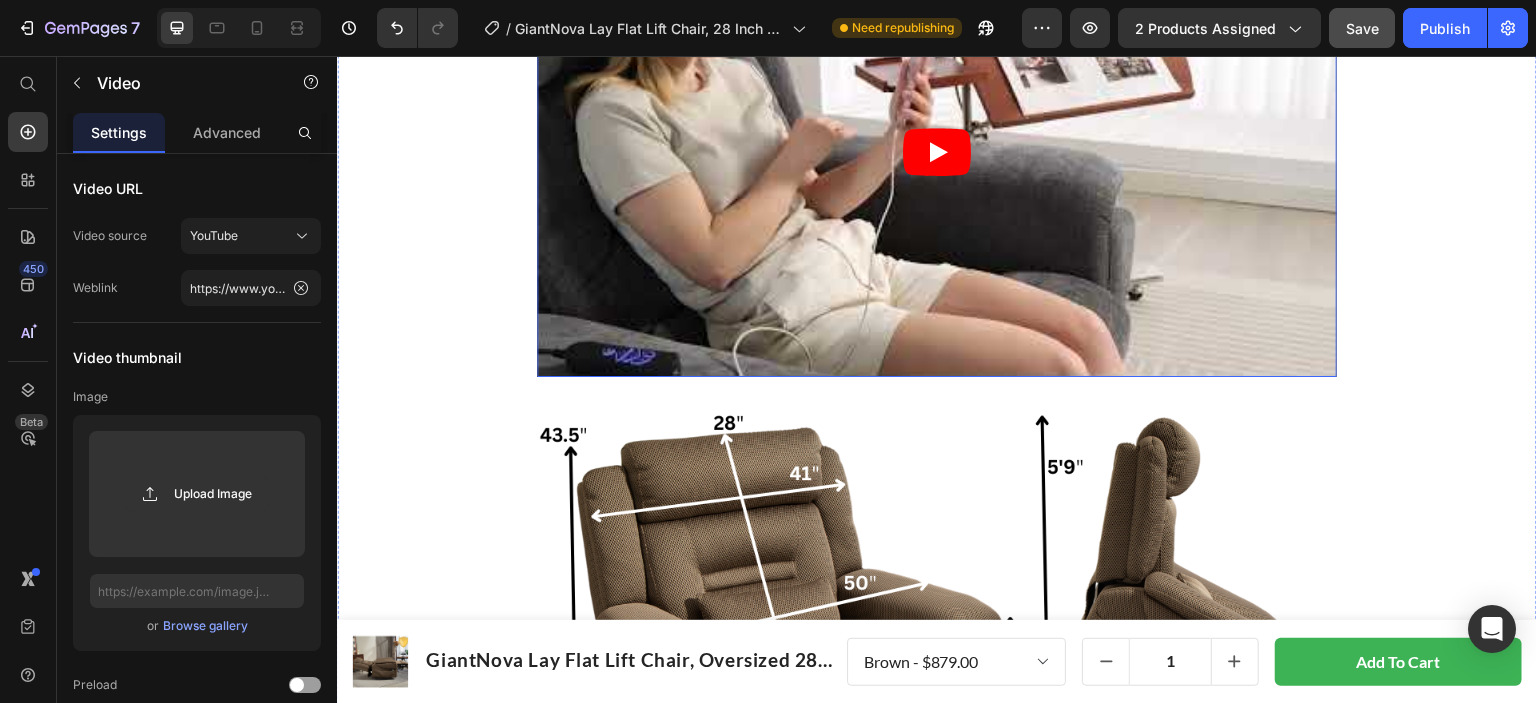 click at bounding box center [937, 152] 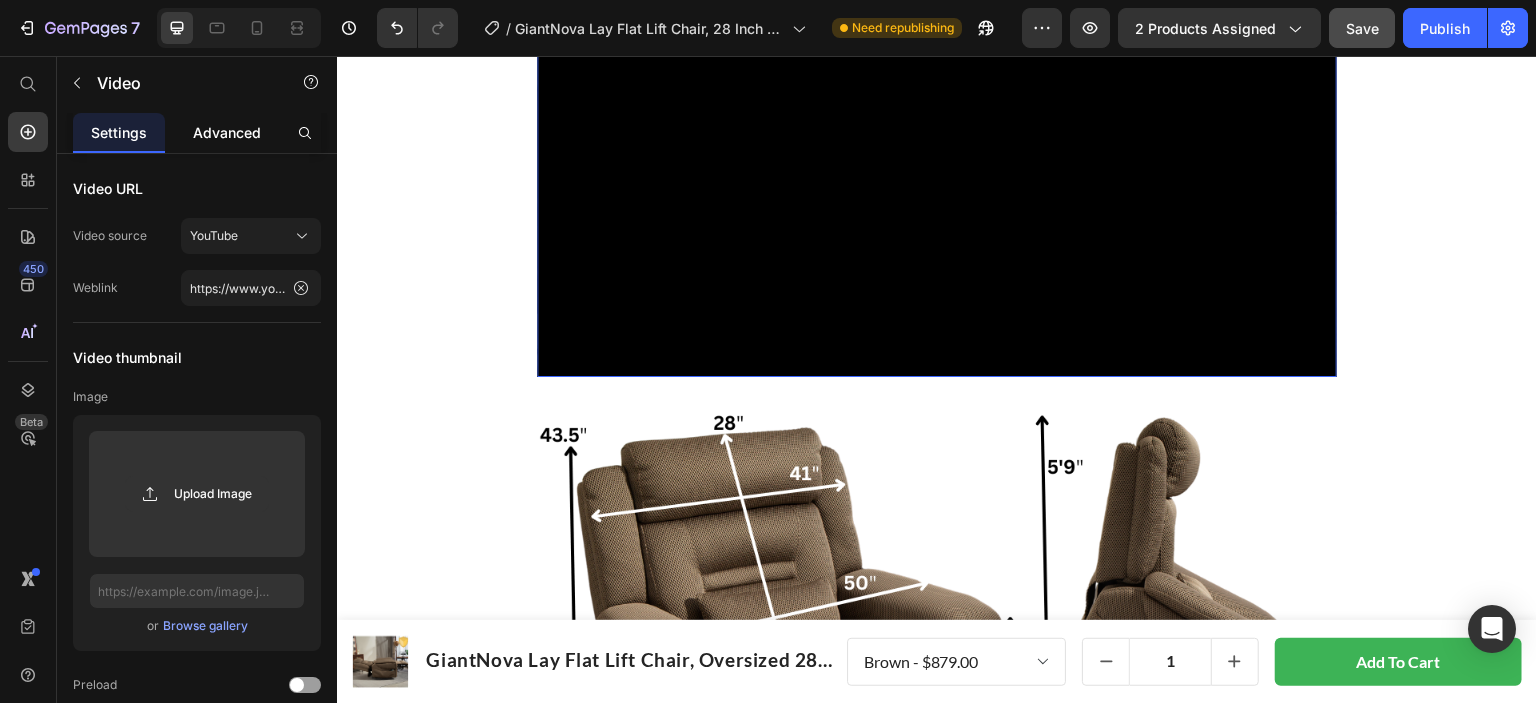 click on "Advanced" 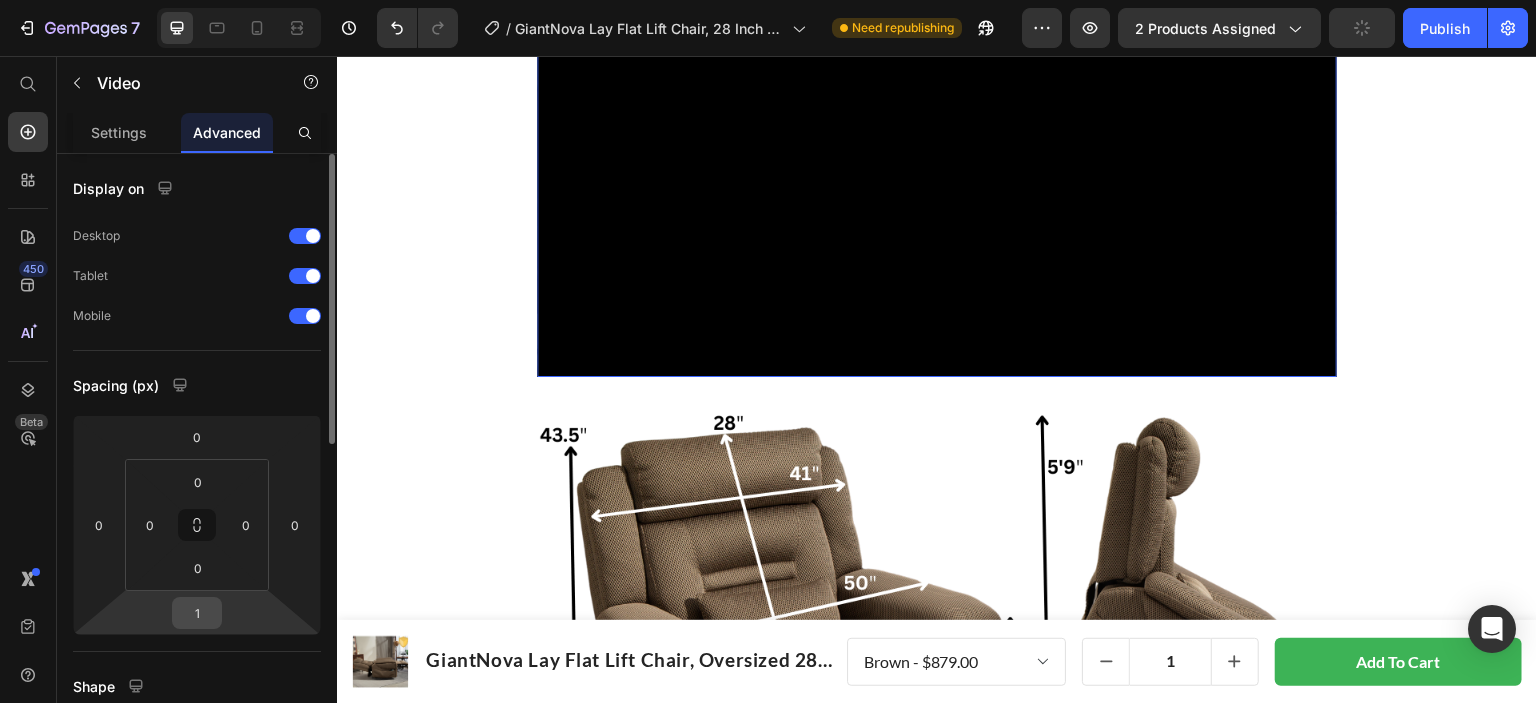 click on "1" at bounding box center (197, 613) 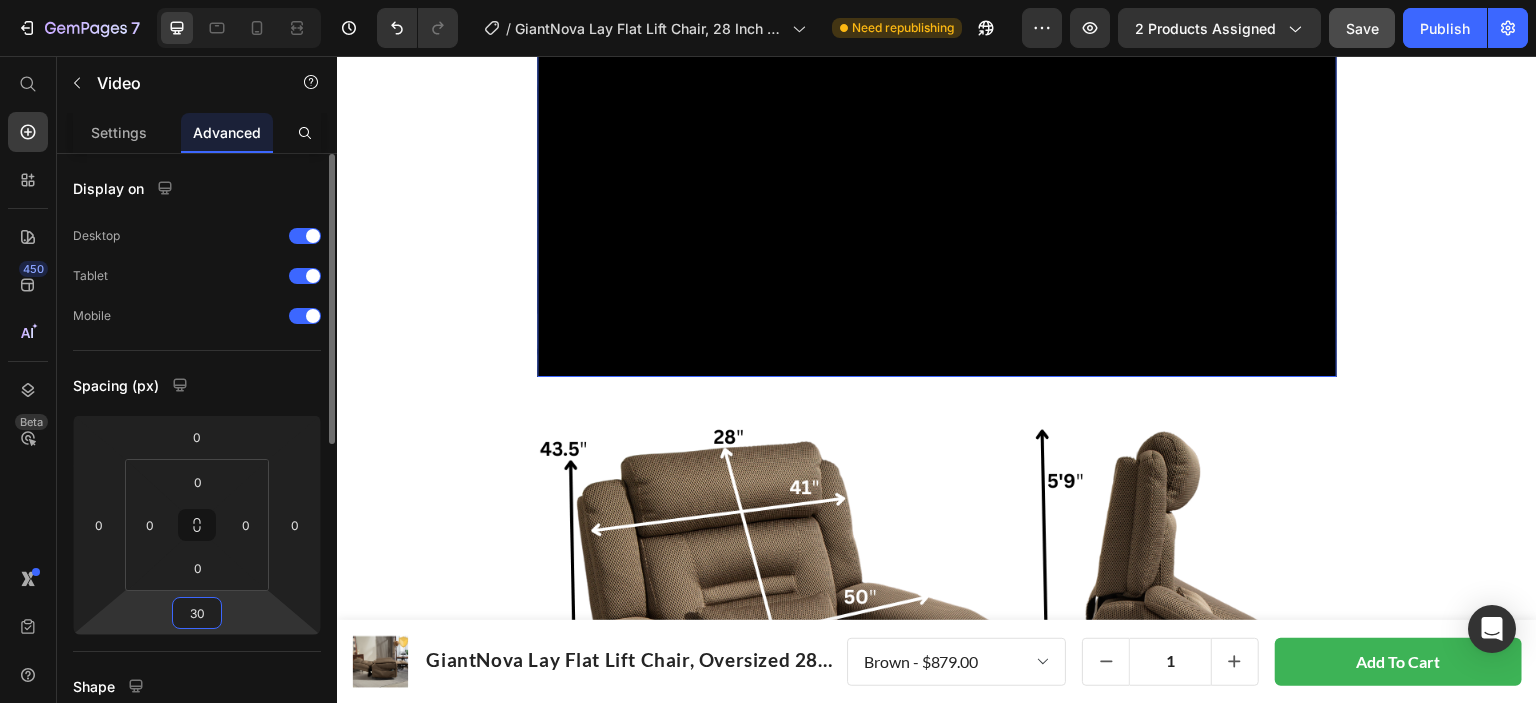 type on "3" 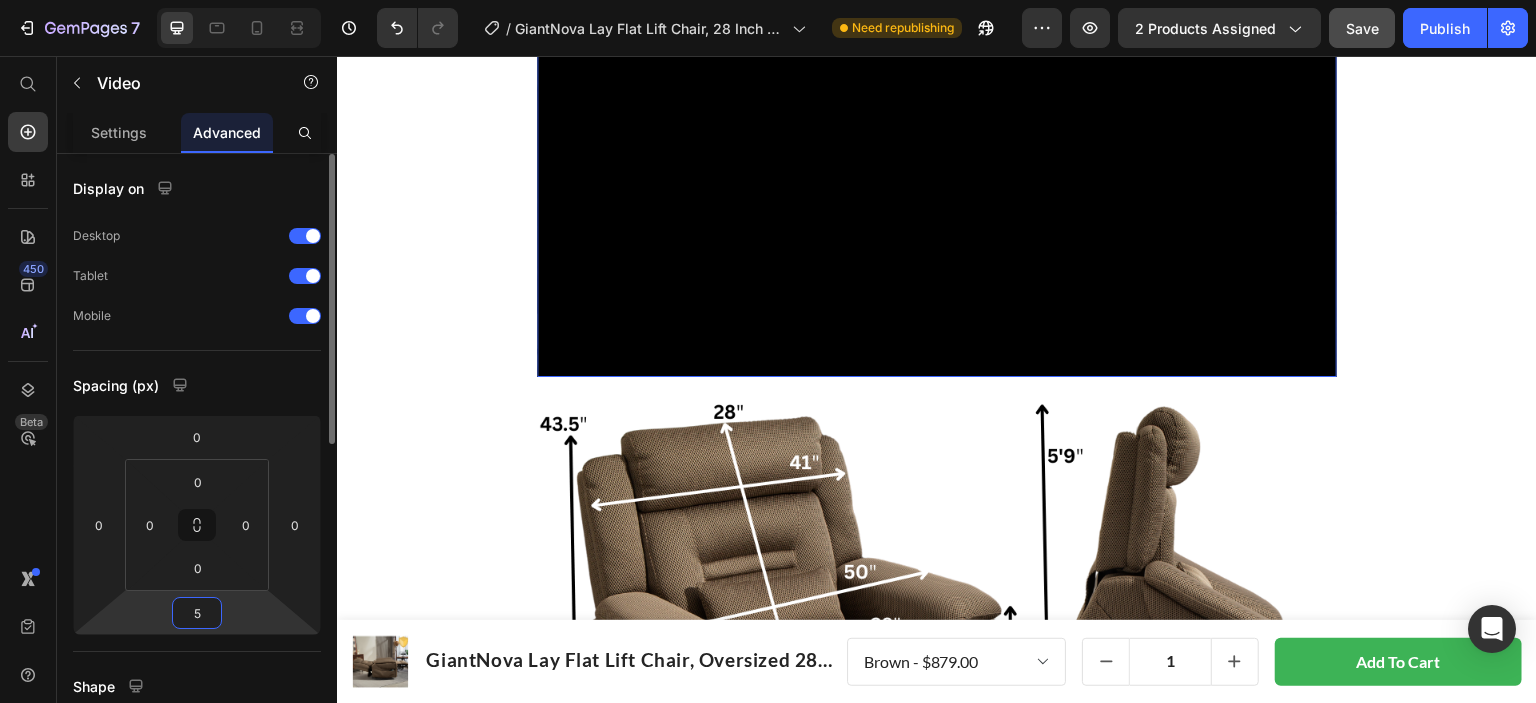 type on "50" 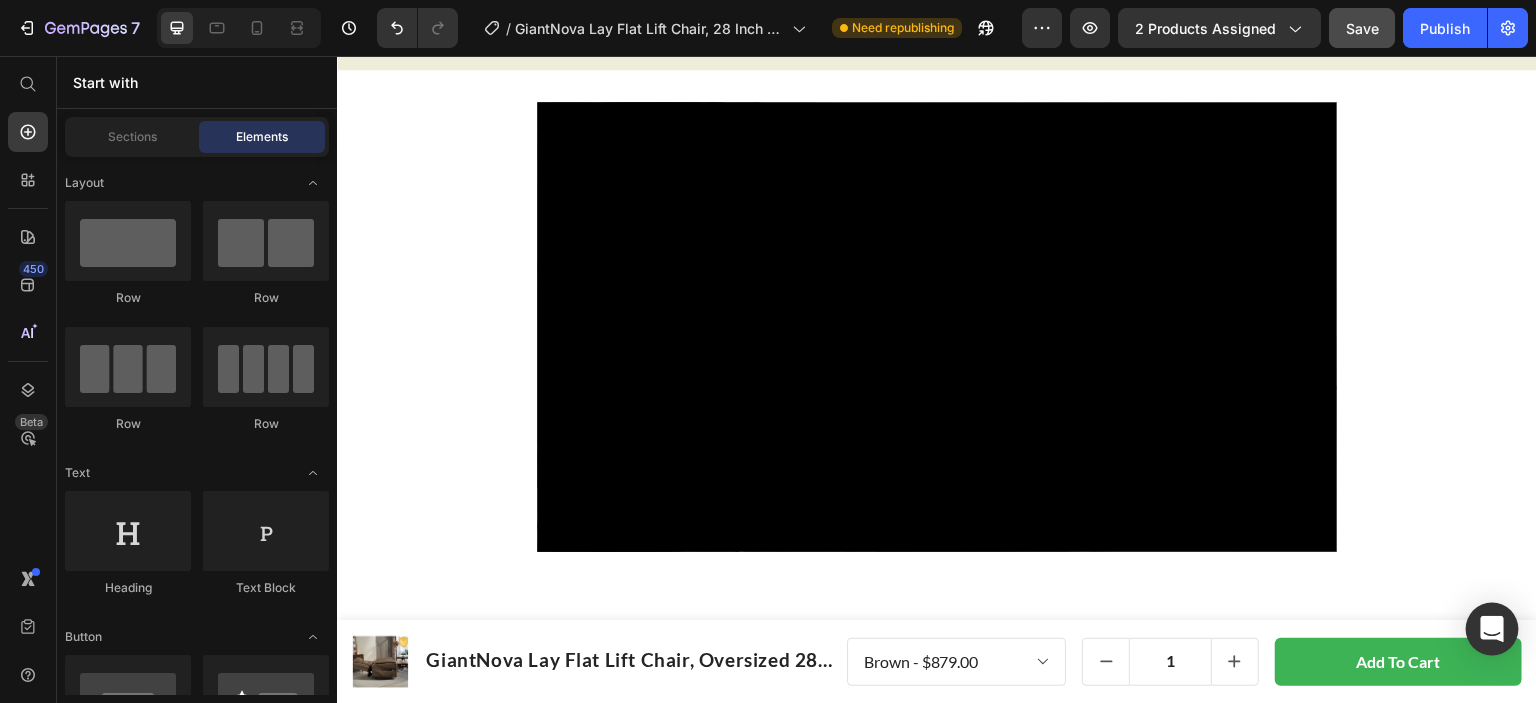 scroll, scrollTop: 2827, scrollLeft: 0, axis: vertical 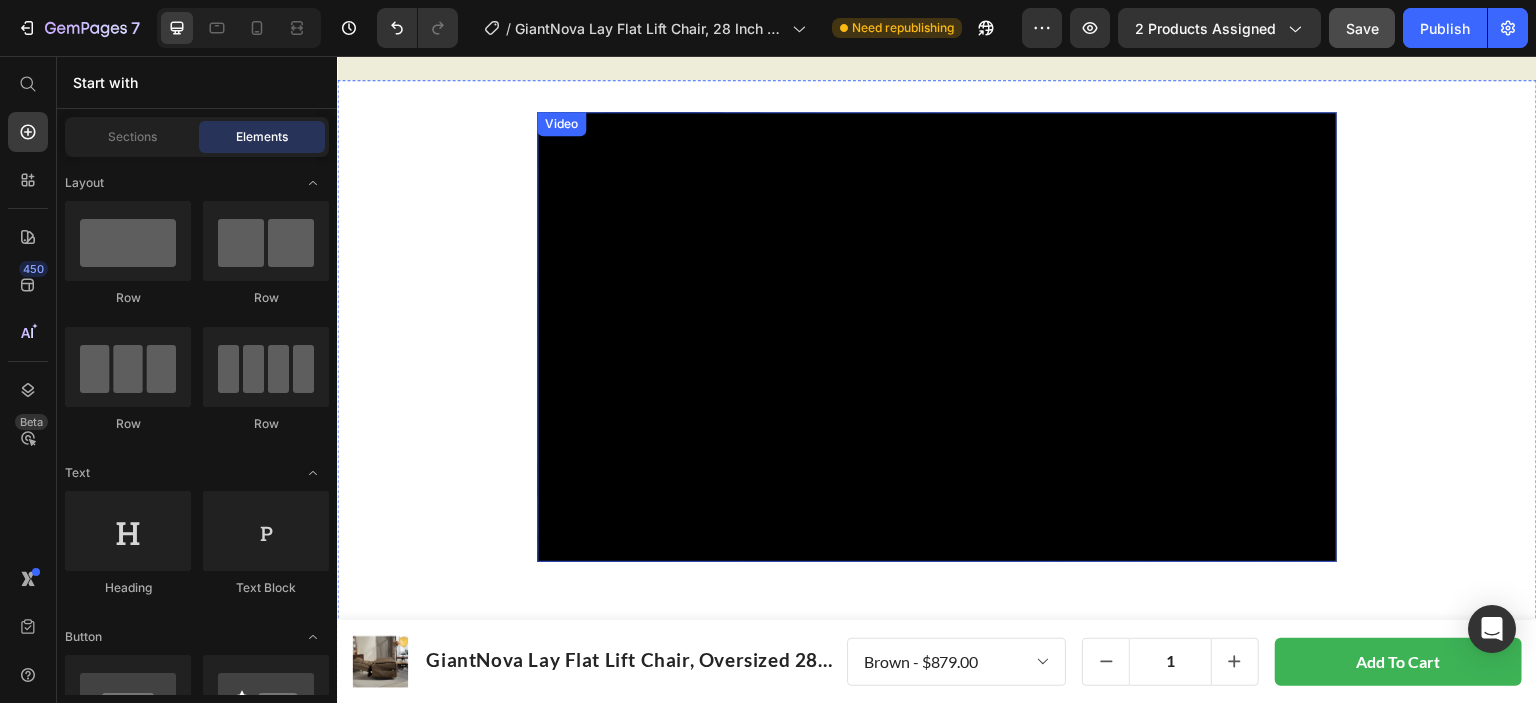 click on "Video" at bounding box center (561, 124) 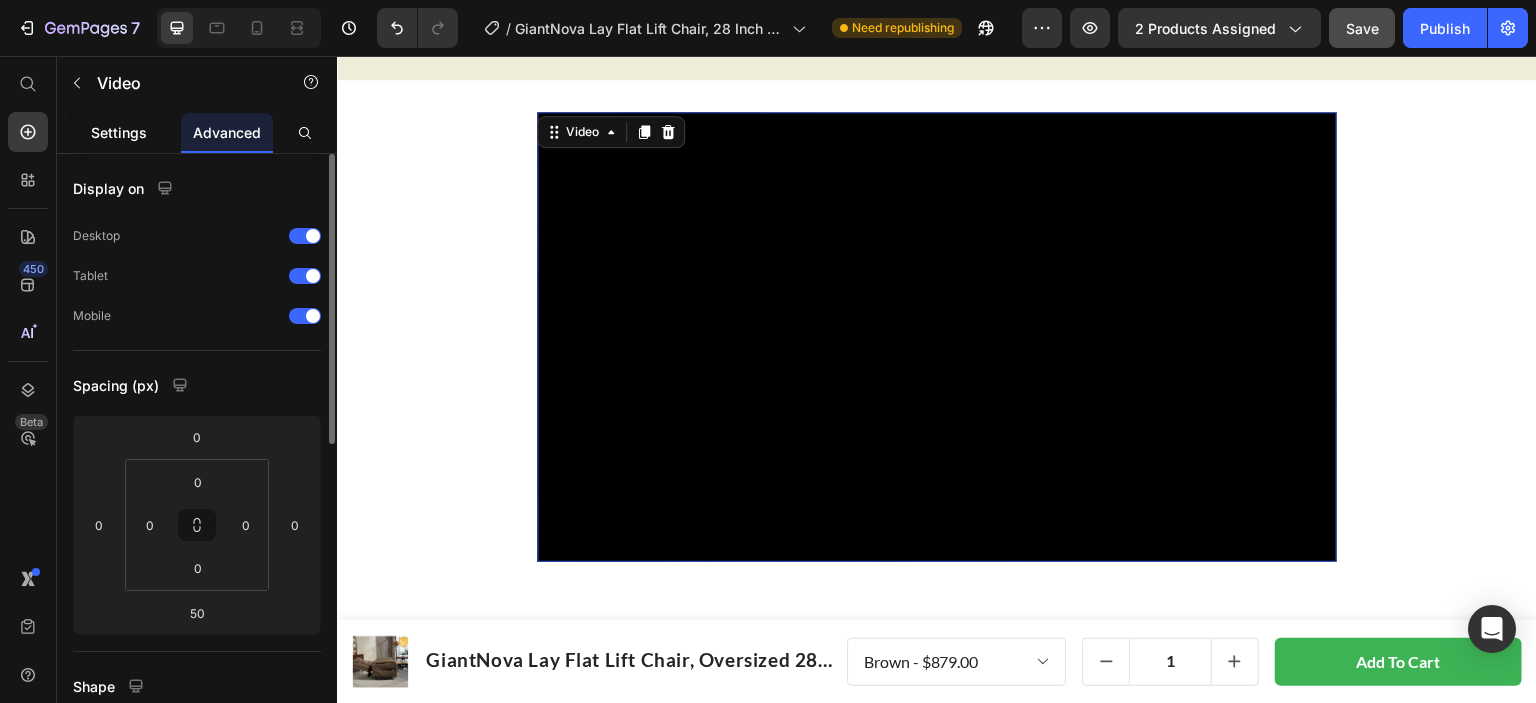 click on "Settings" at bounding box center [119, 132] 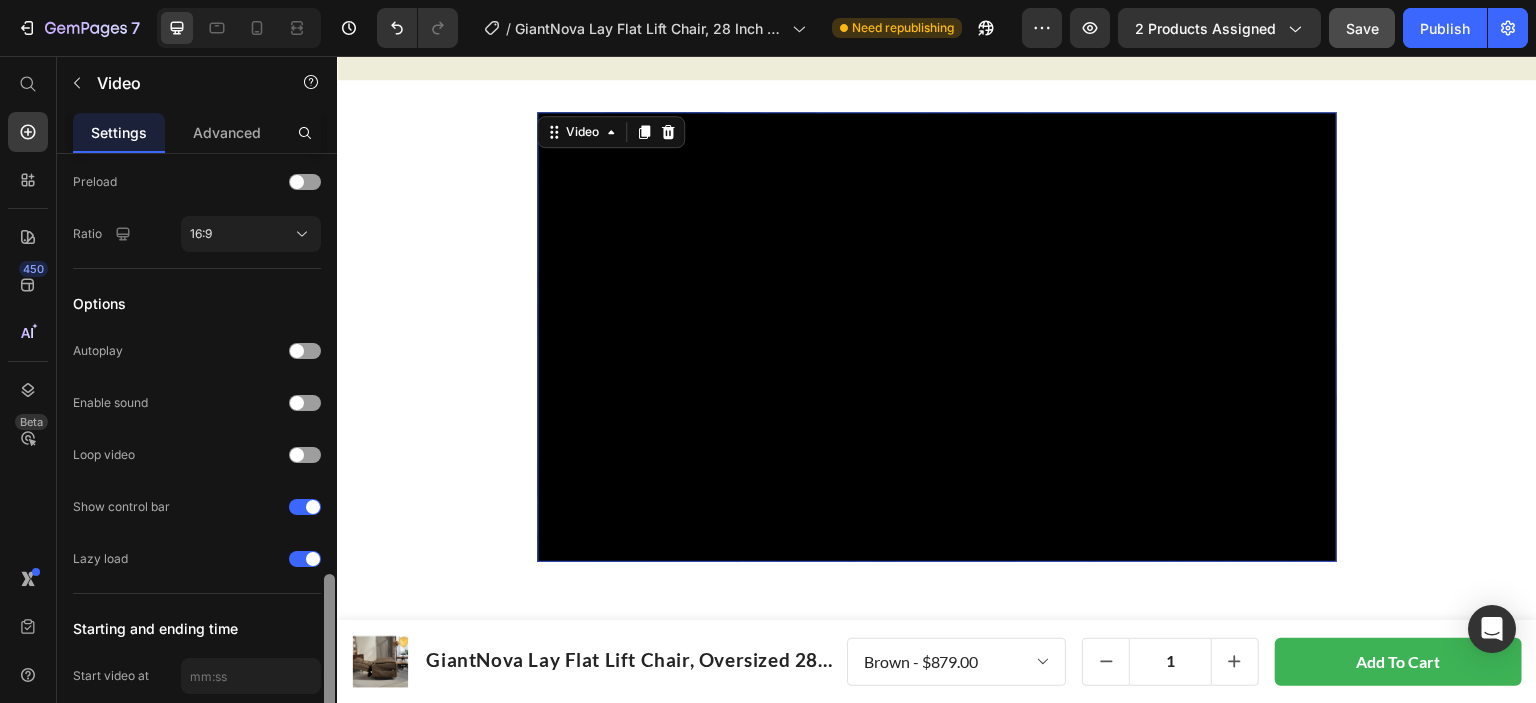 scroll, scrollTop: 636, scrollLeft: 0, axis: vertical 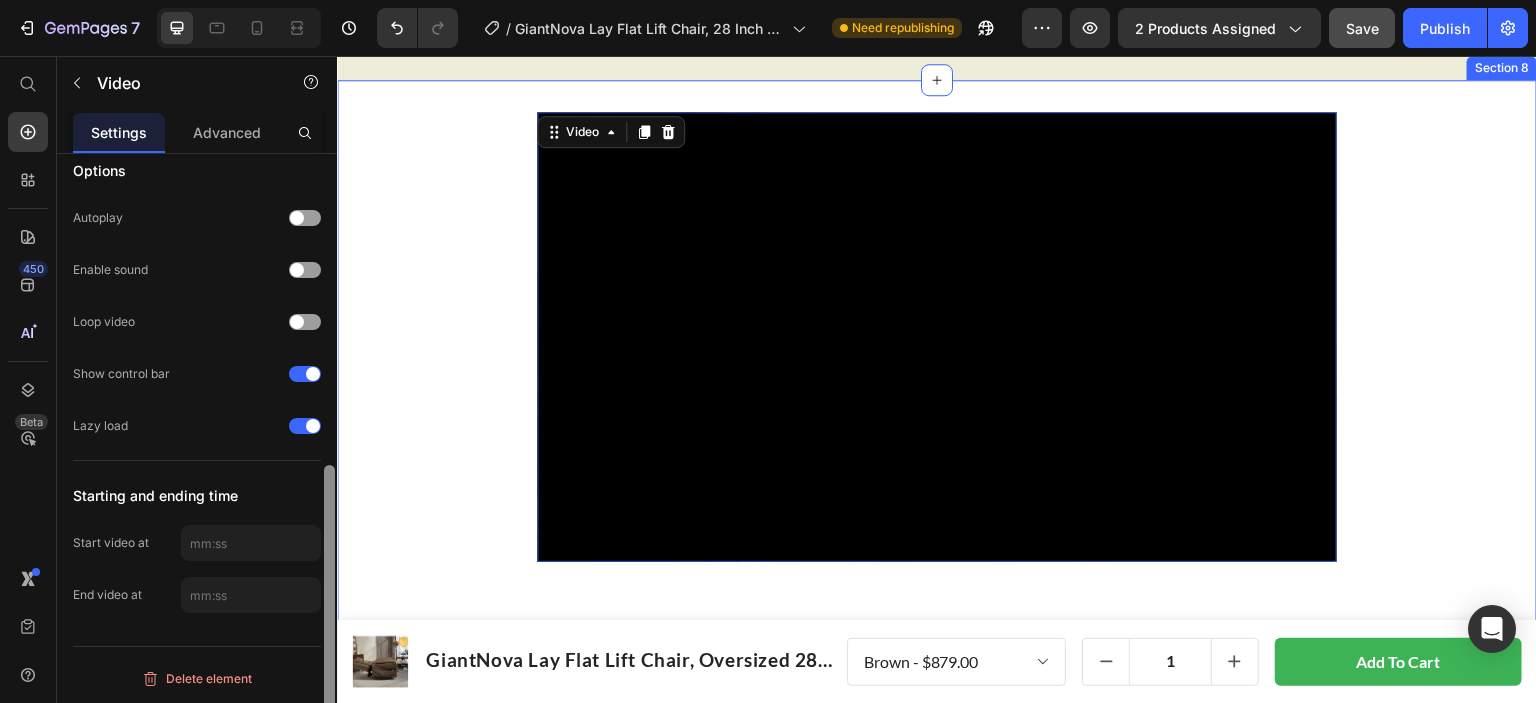 drag, startPoint x: 661, startPoint y: 331, endPoint x: 348, endPoint y: 128, distance: 373.06567 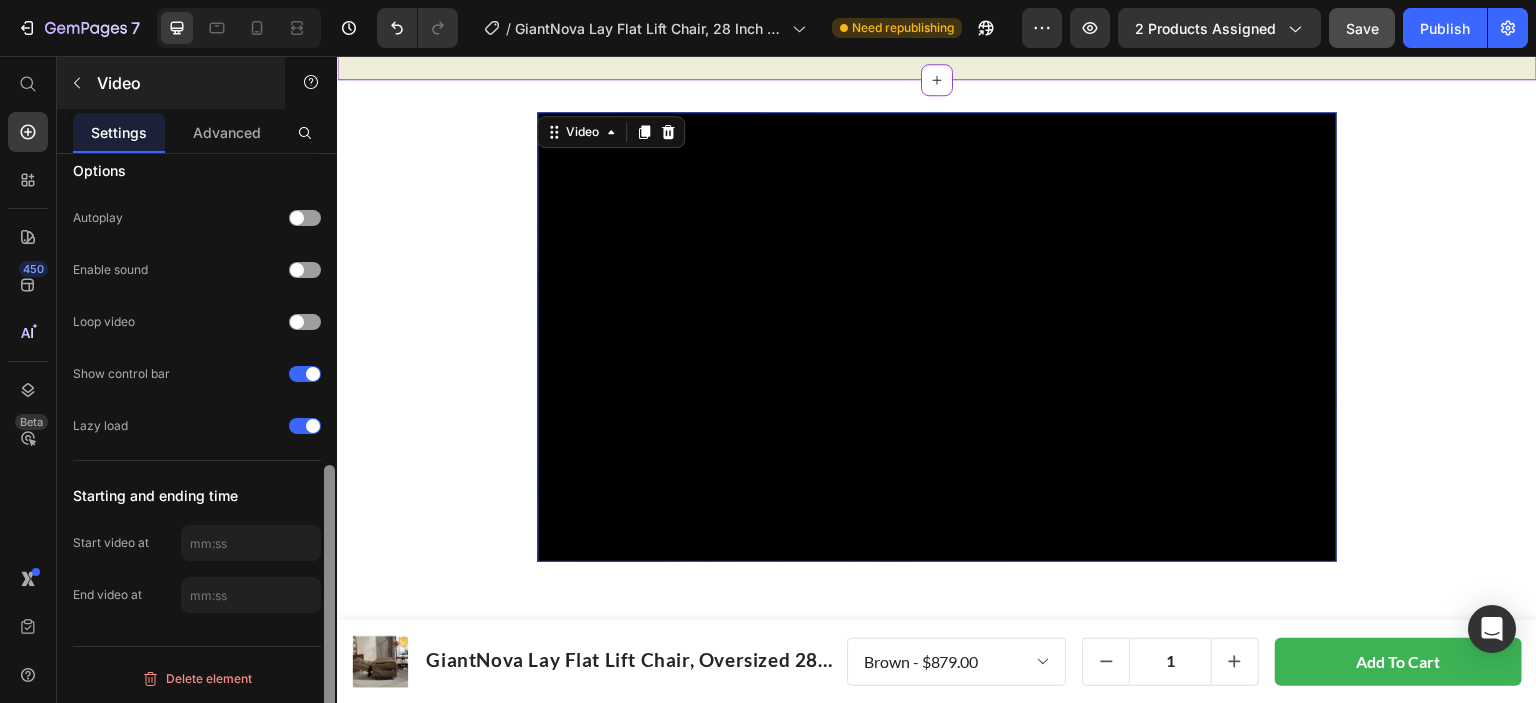 scroll, scrollTop: 0, scrollLeft: 0, axis: both 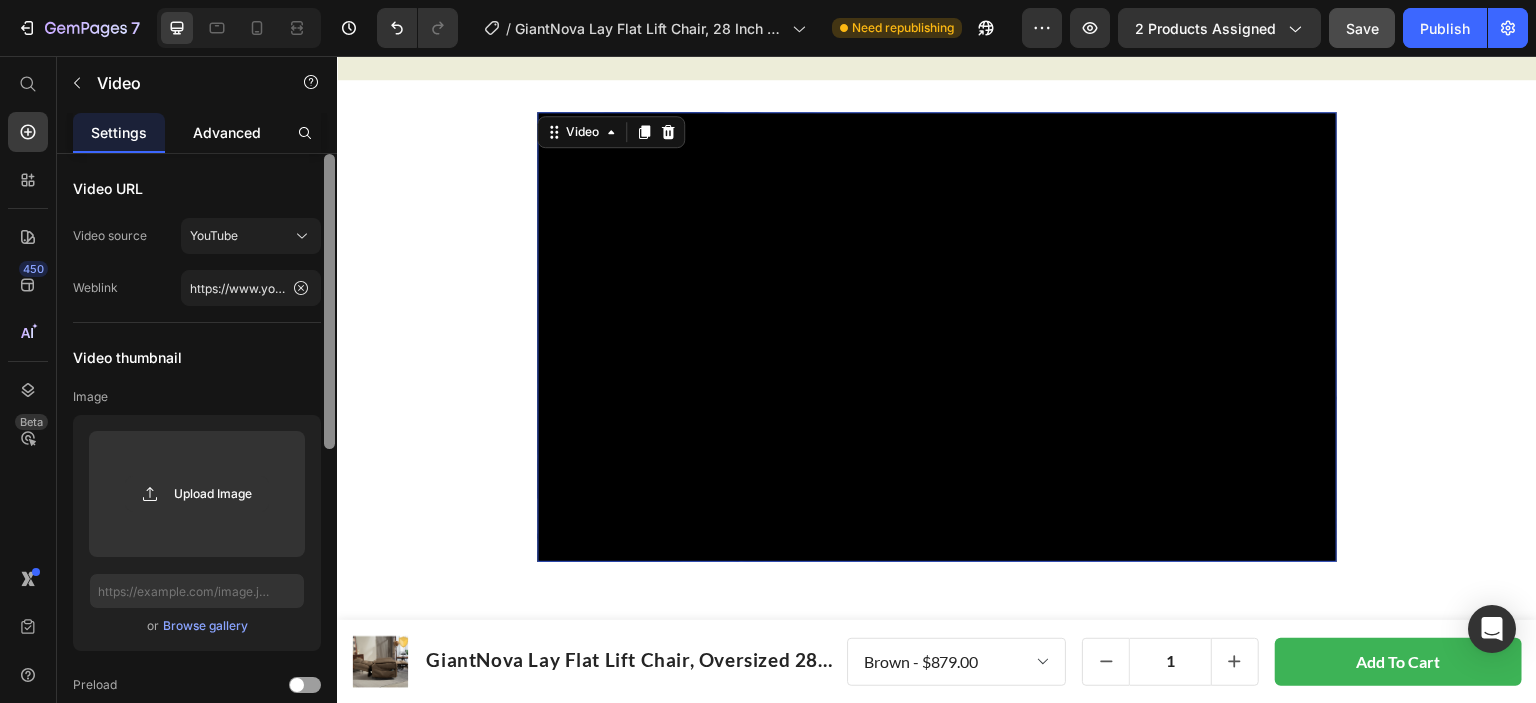 click on "Advanced" at bounding box center [227, 132] 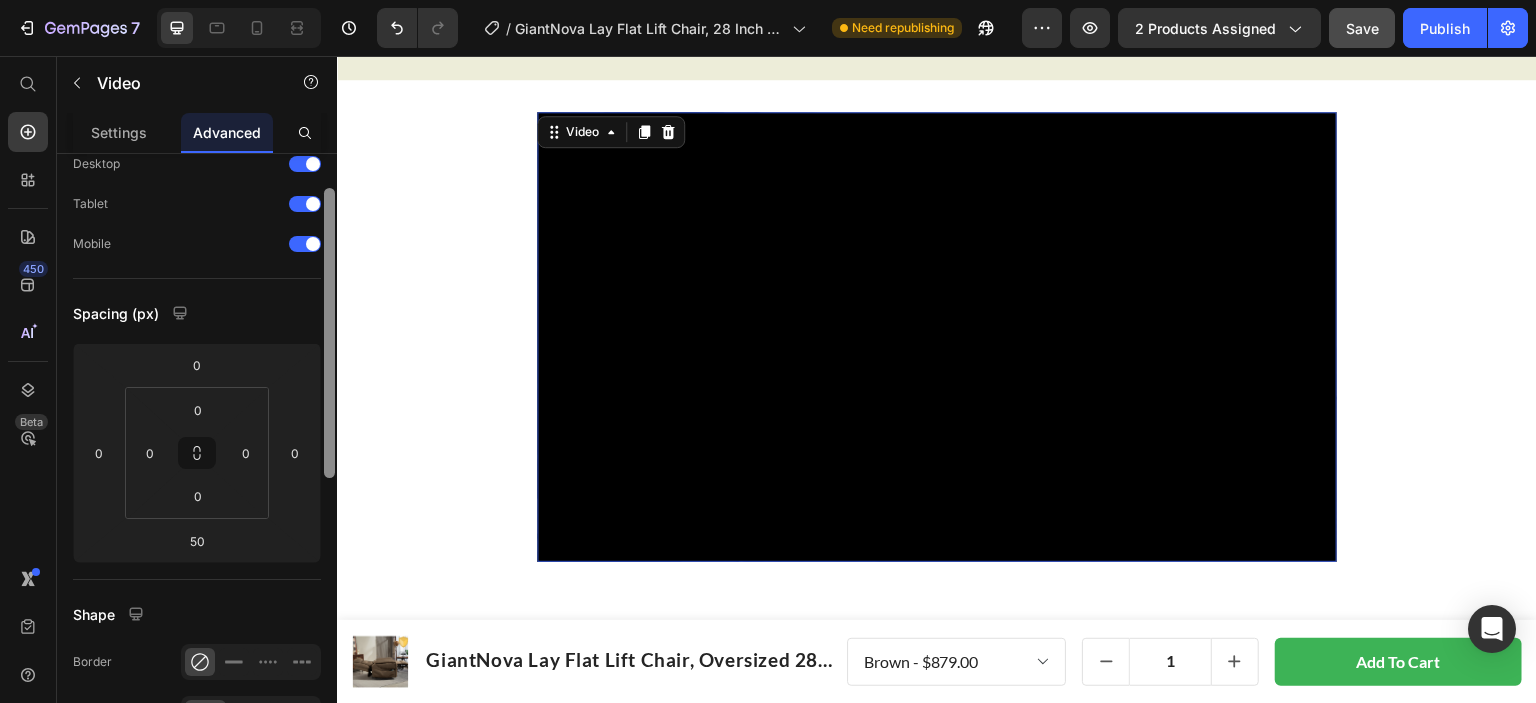 scroll, scrollTop: 656, scrollLeft: 0, axis: vertical 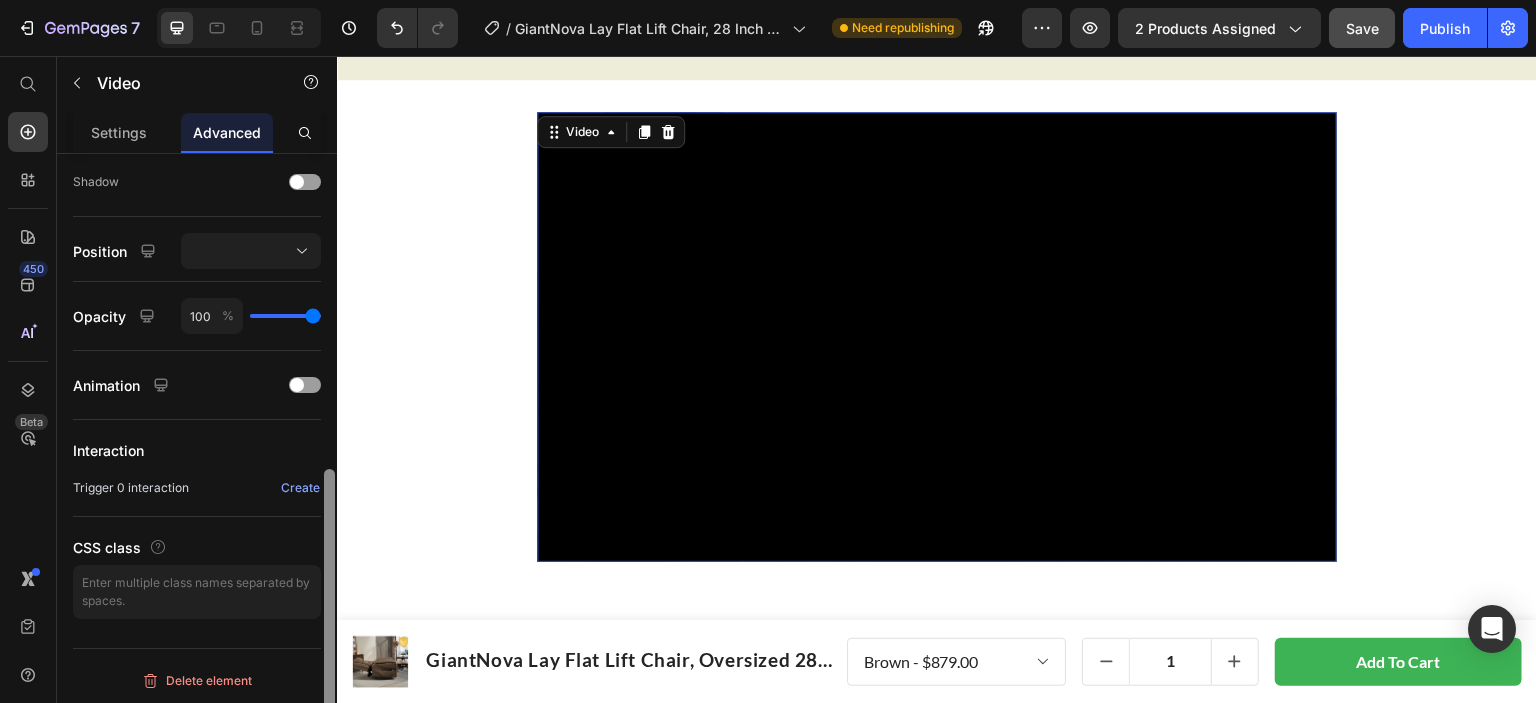 drag, startPoint x: 333, startPoint y: 236, endPoint x: 392, endPoint y: 742, distance: 509.4281 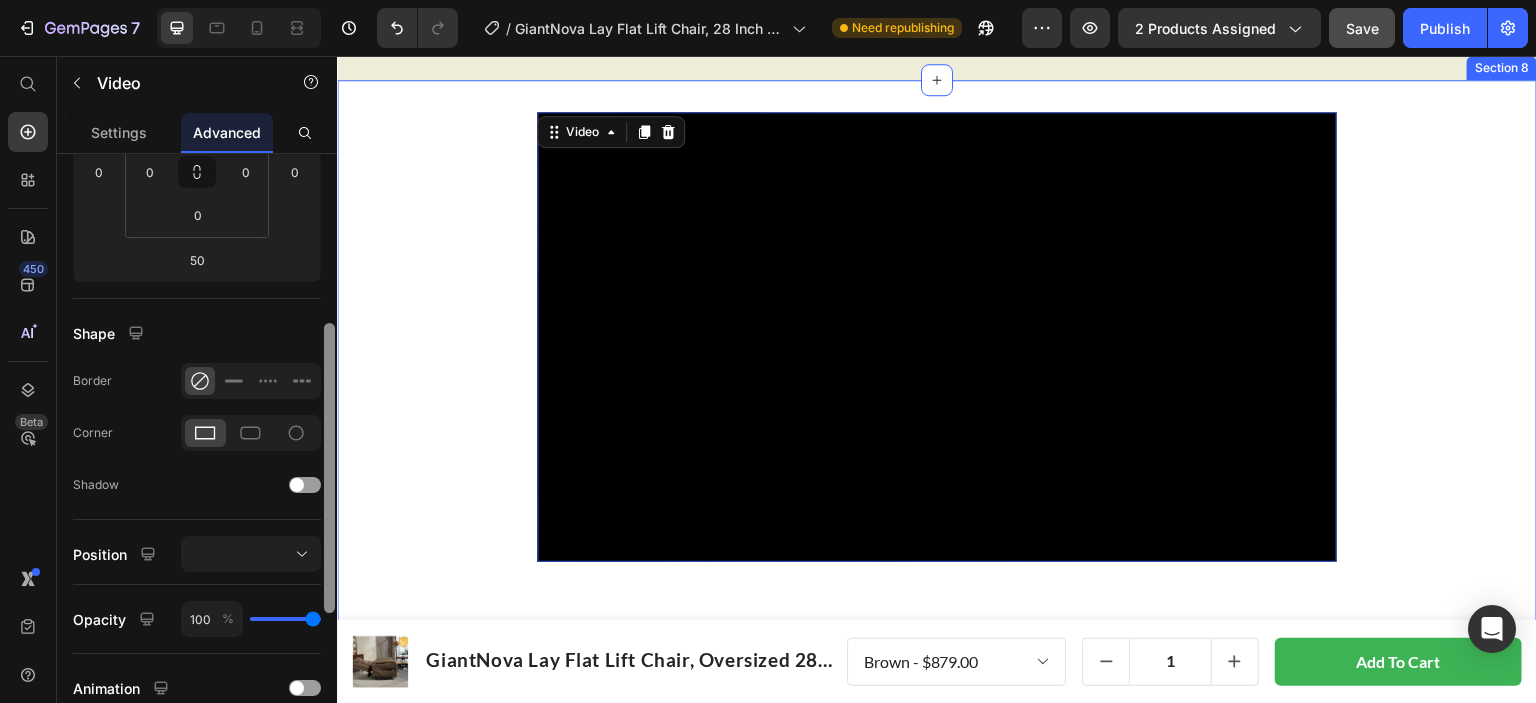 drag, startPoint x: 665, startPoint y: 558, endPoint x: 348, endPoint y: 330, distance: 390.4779 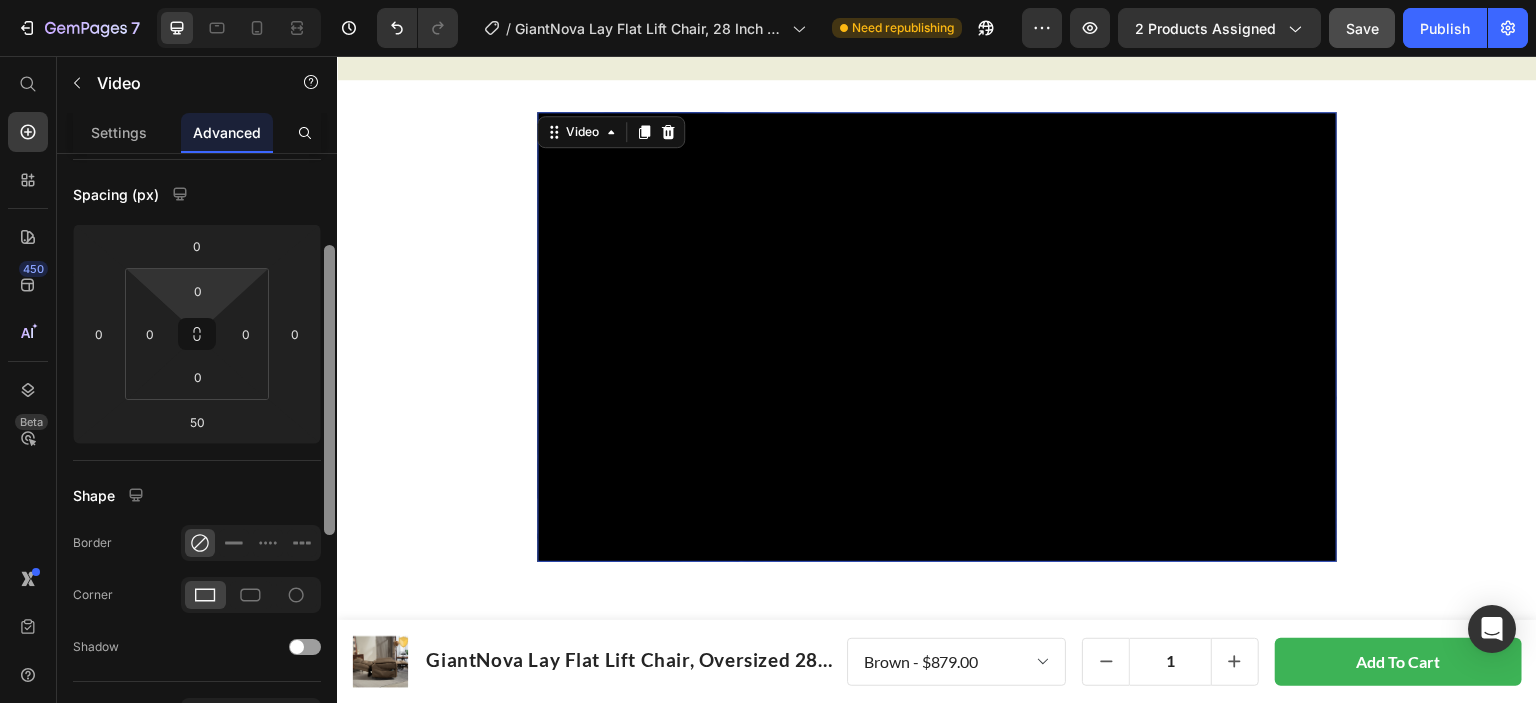scroll, scrollTop: 343, scrollLeft: 0, axis: vertical 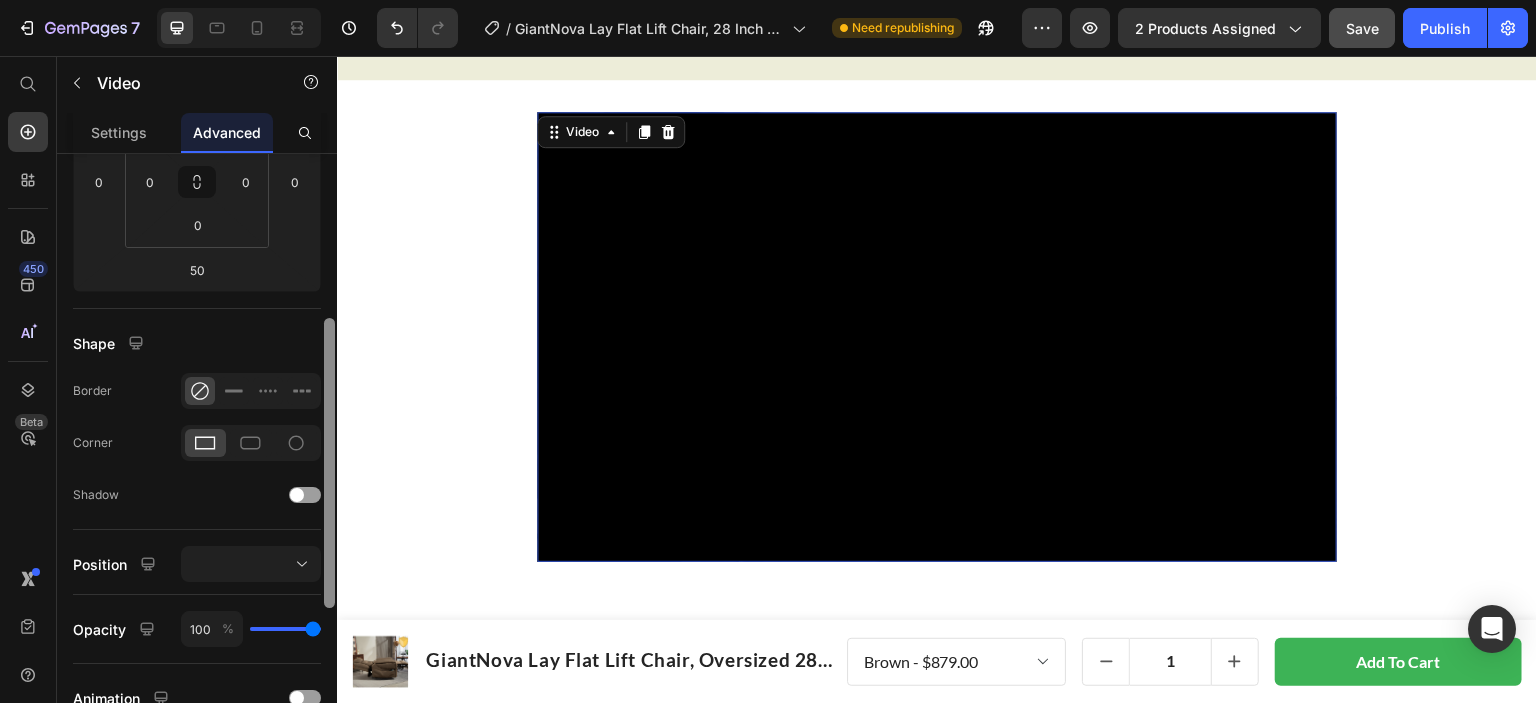 click on "Shape" at bounding box center (197, 343) 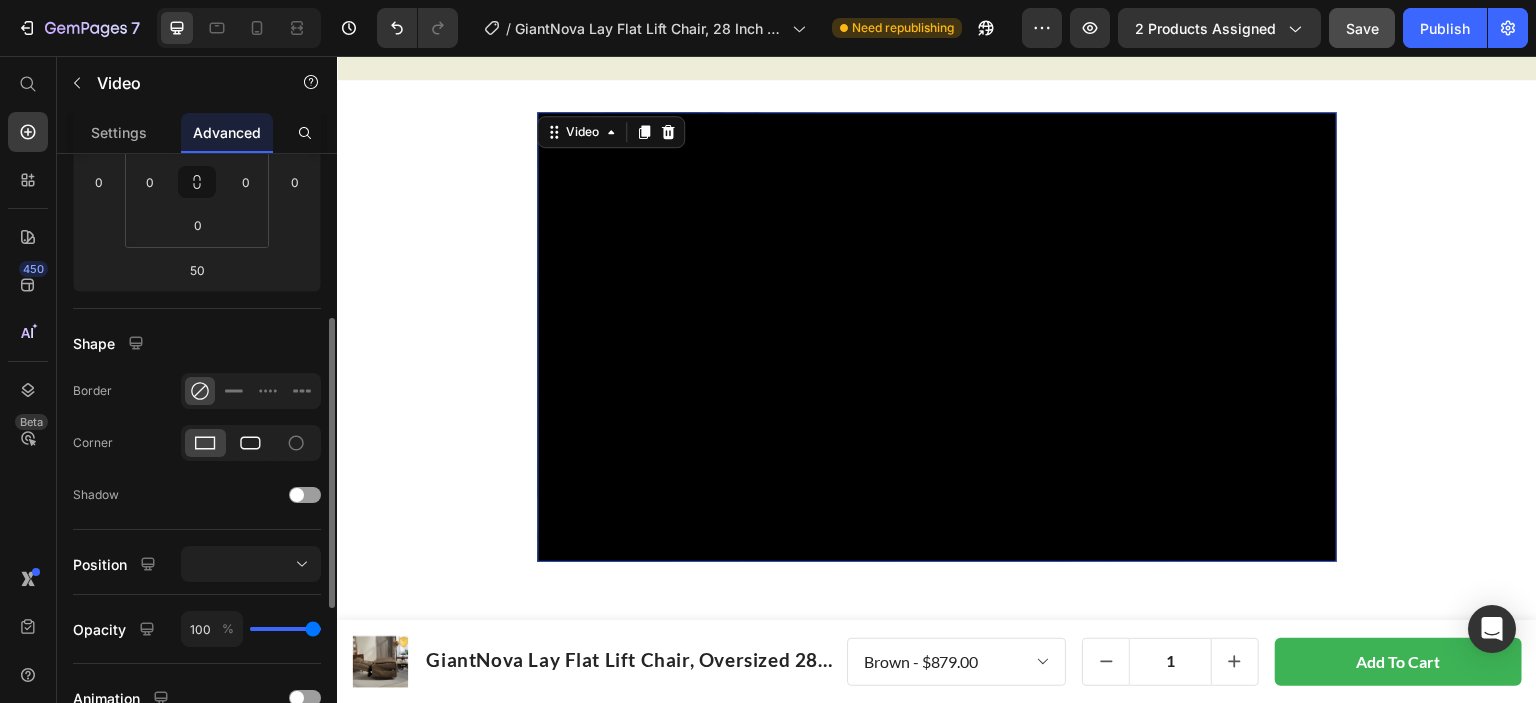 click 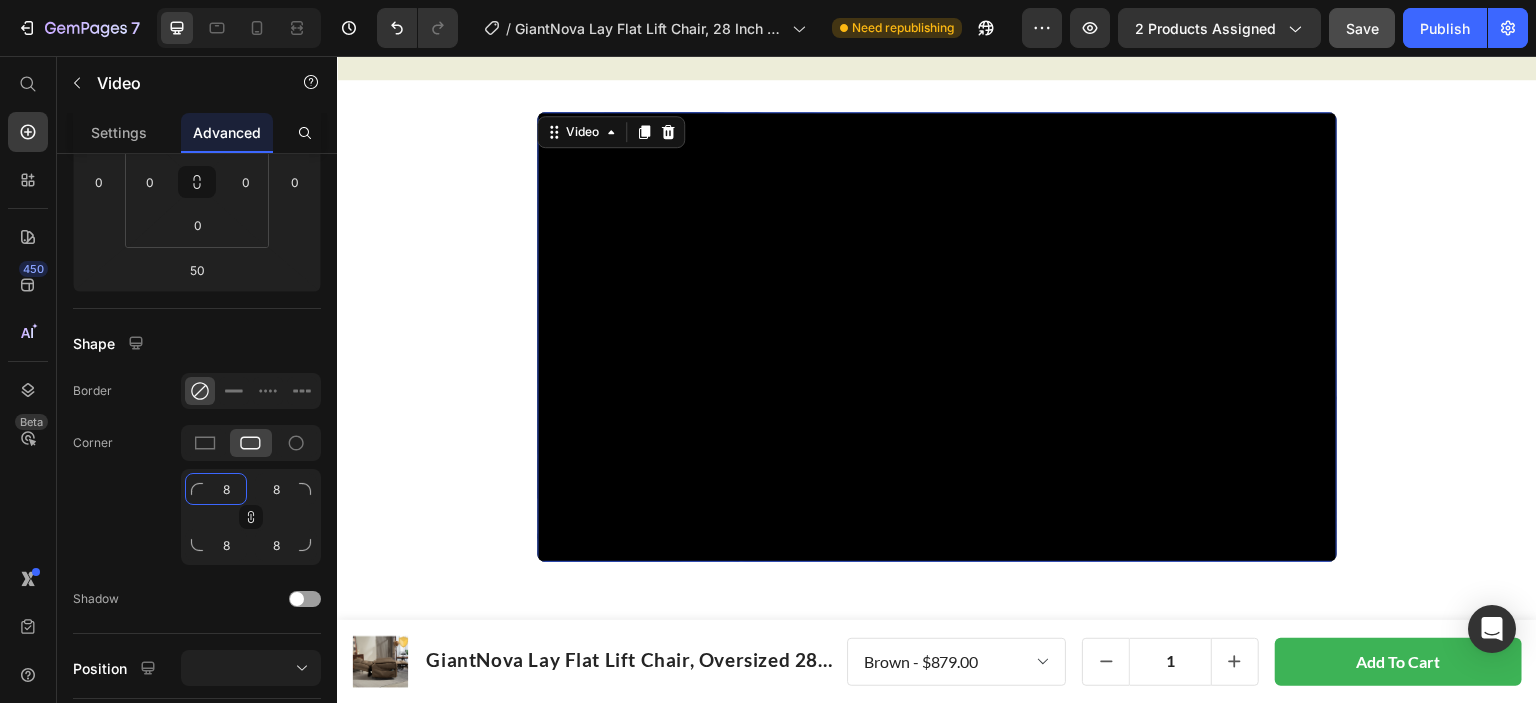 click on "8" 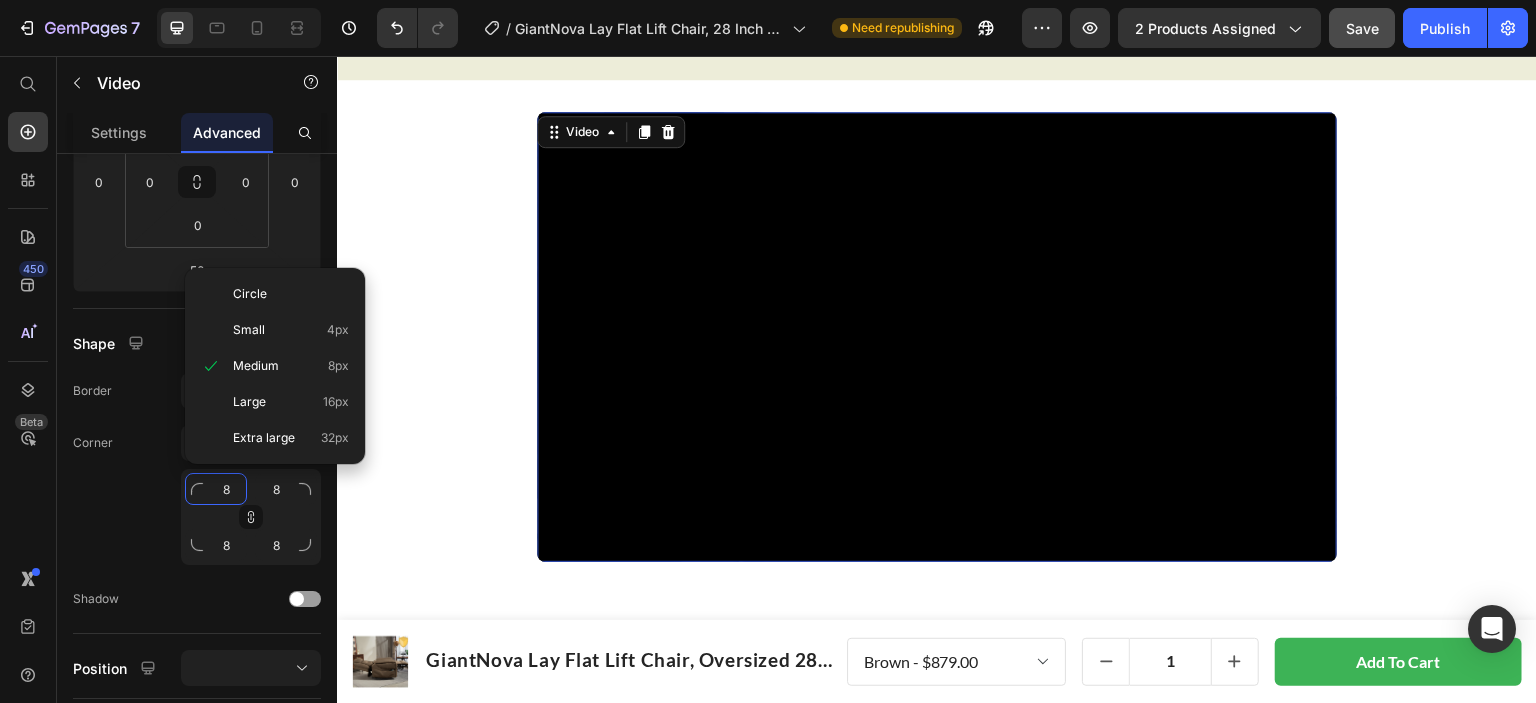 type on "1" 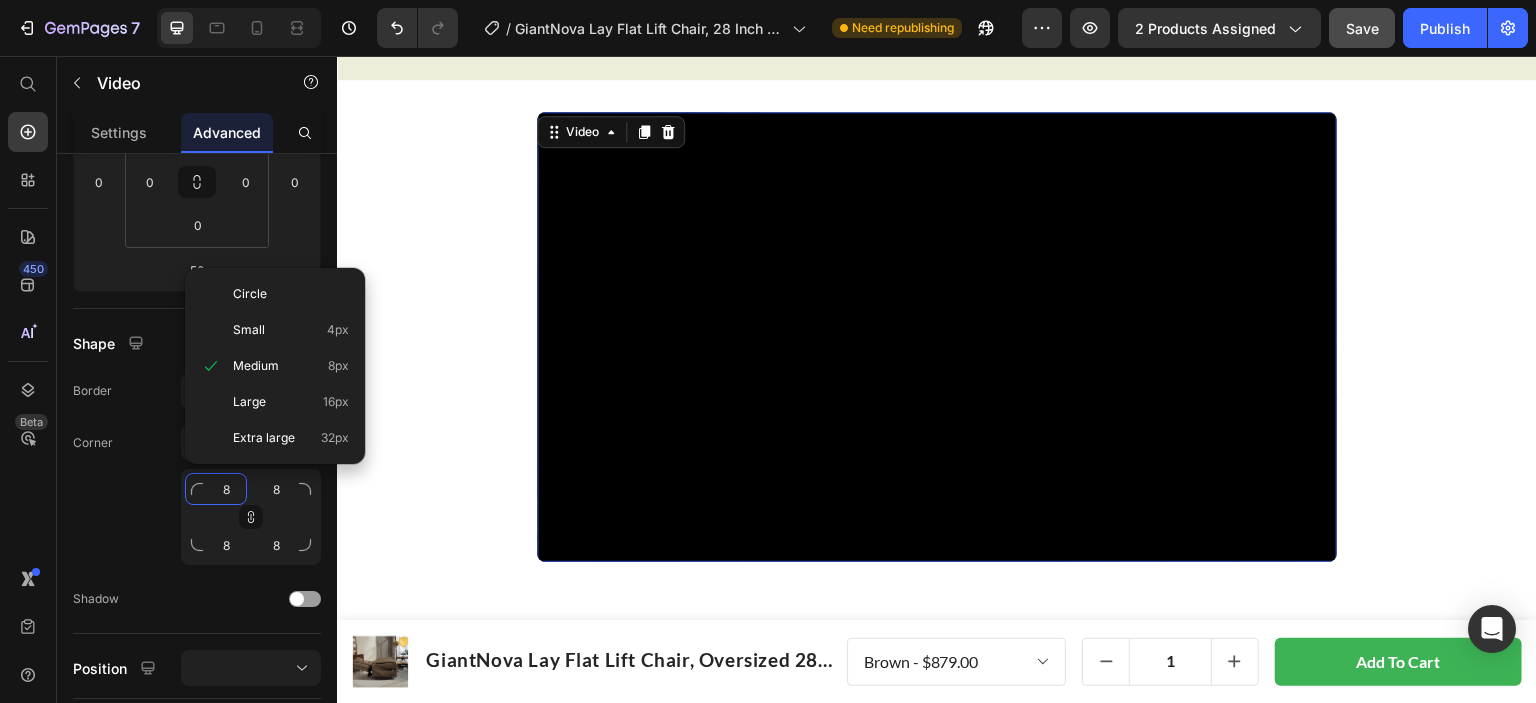 type on "1" 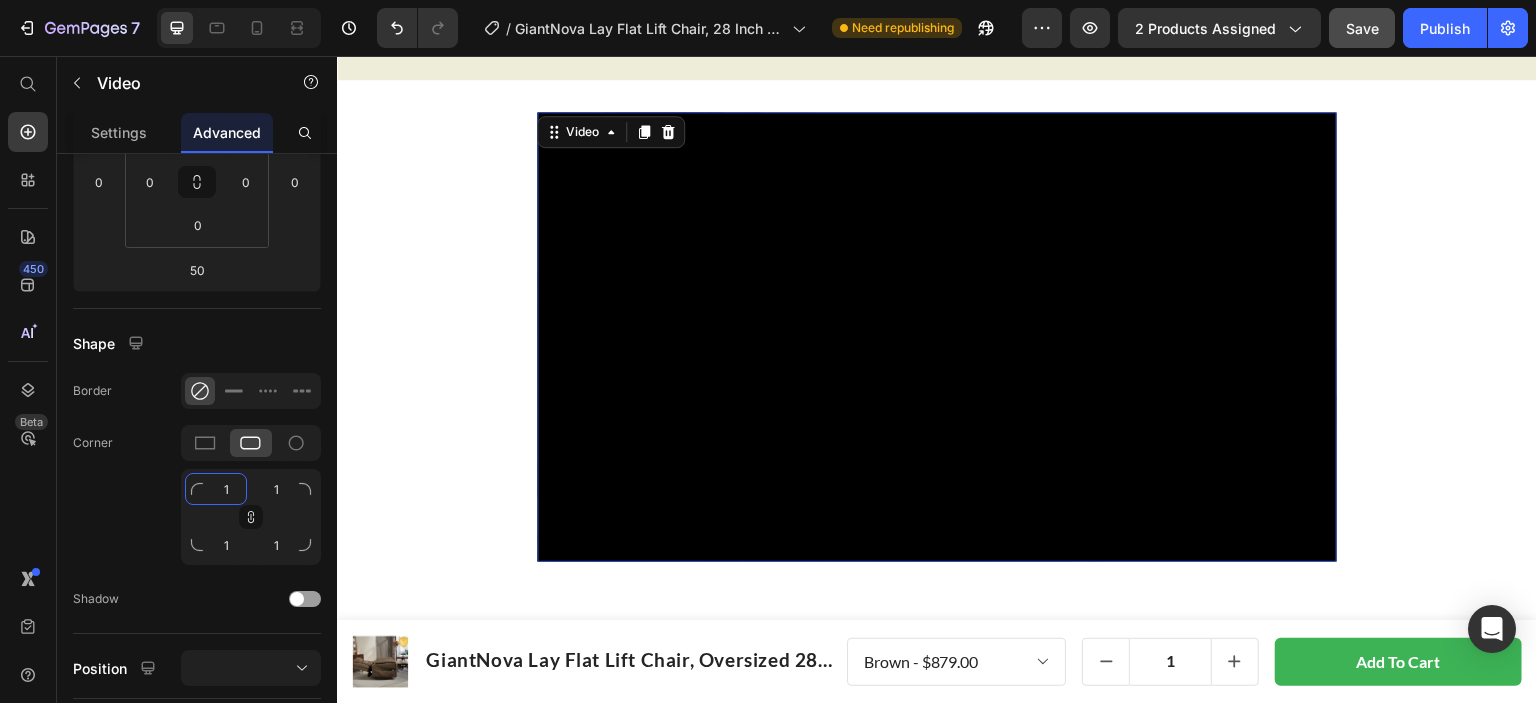type on "15" 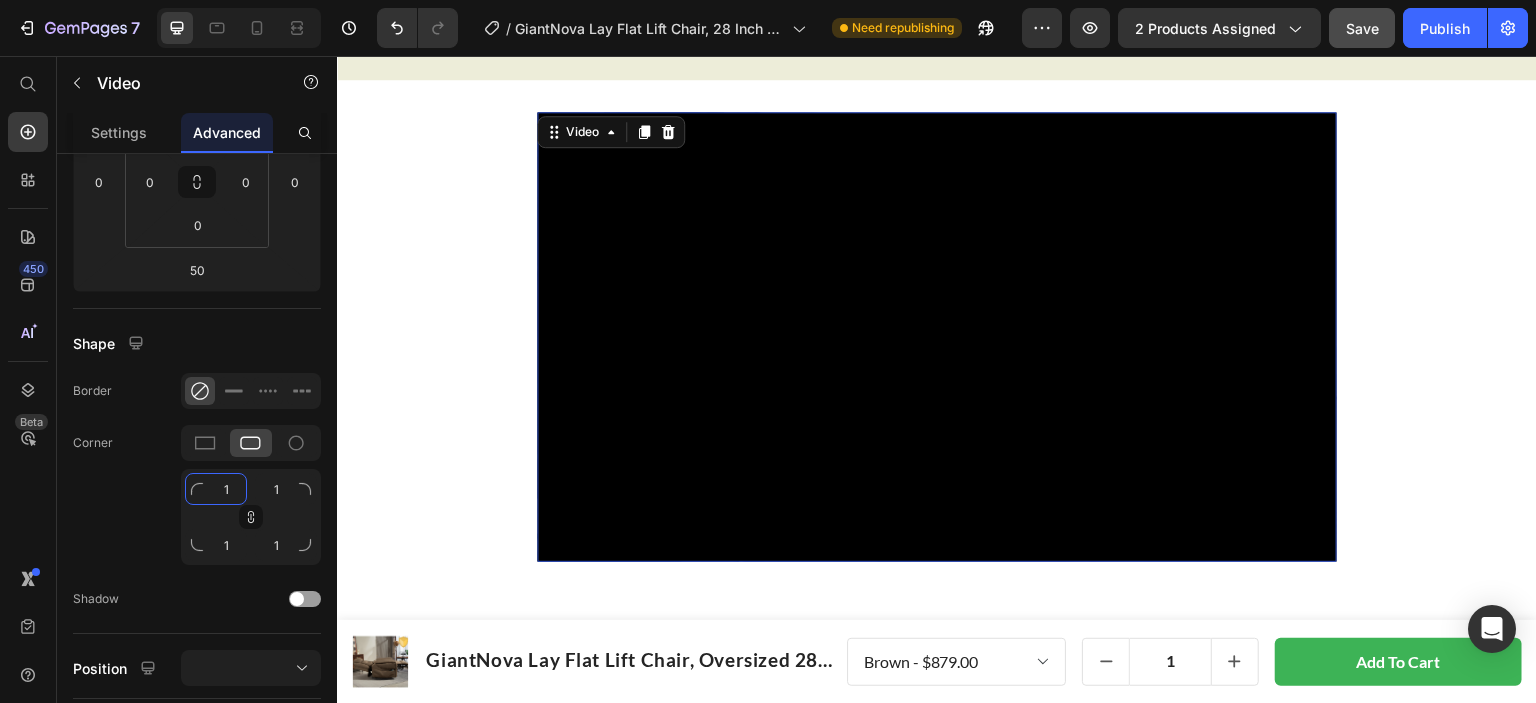 type on "15" 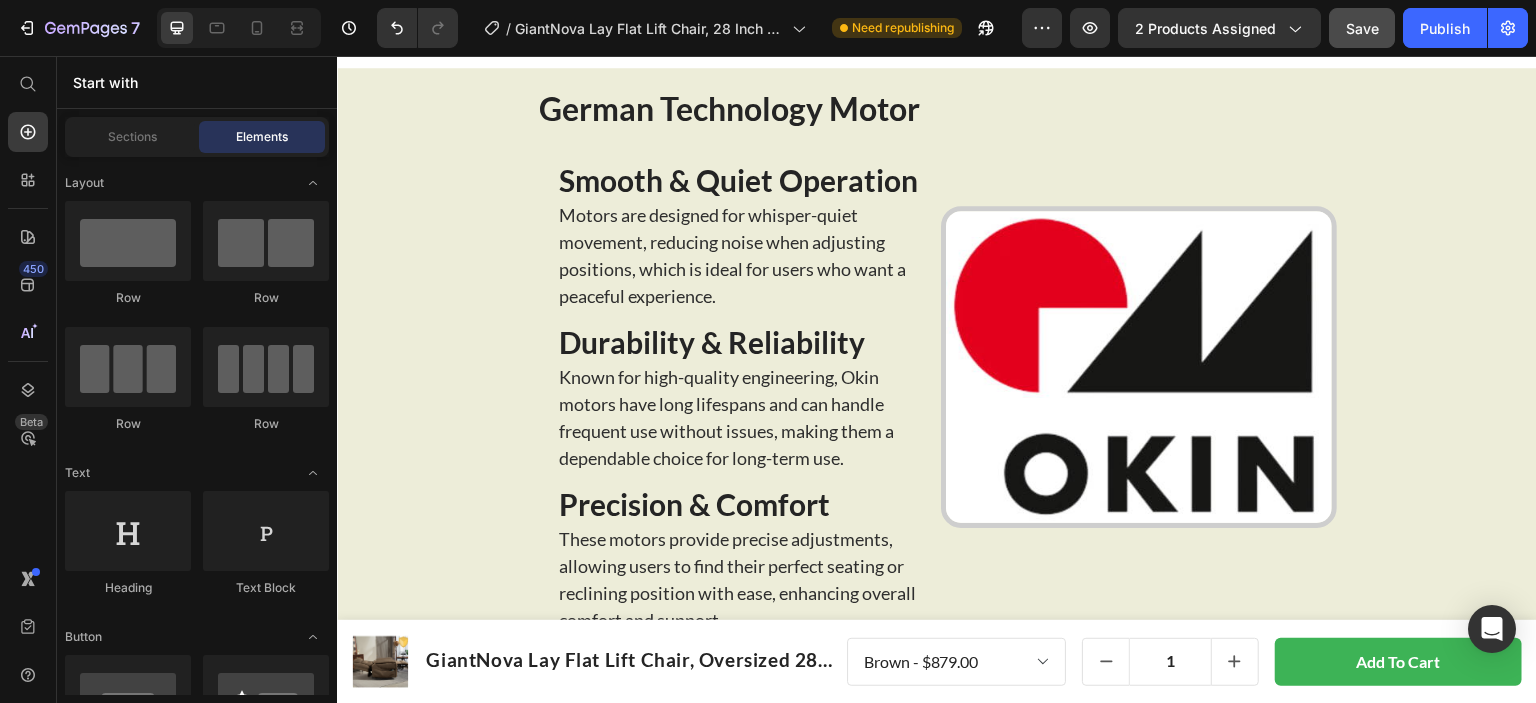 scroll, scrollTop: 1700, scrollLeft: 0, axis: vertical 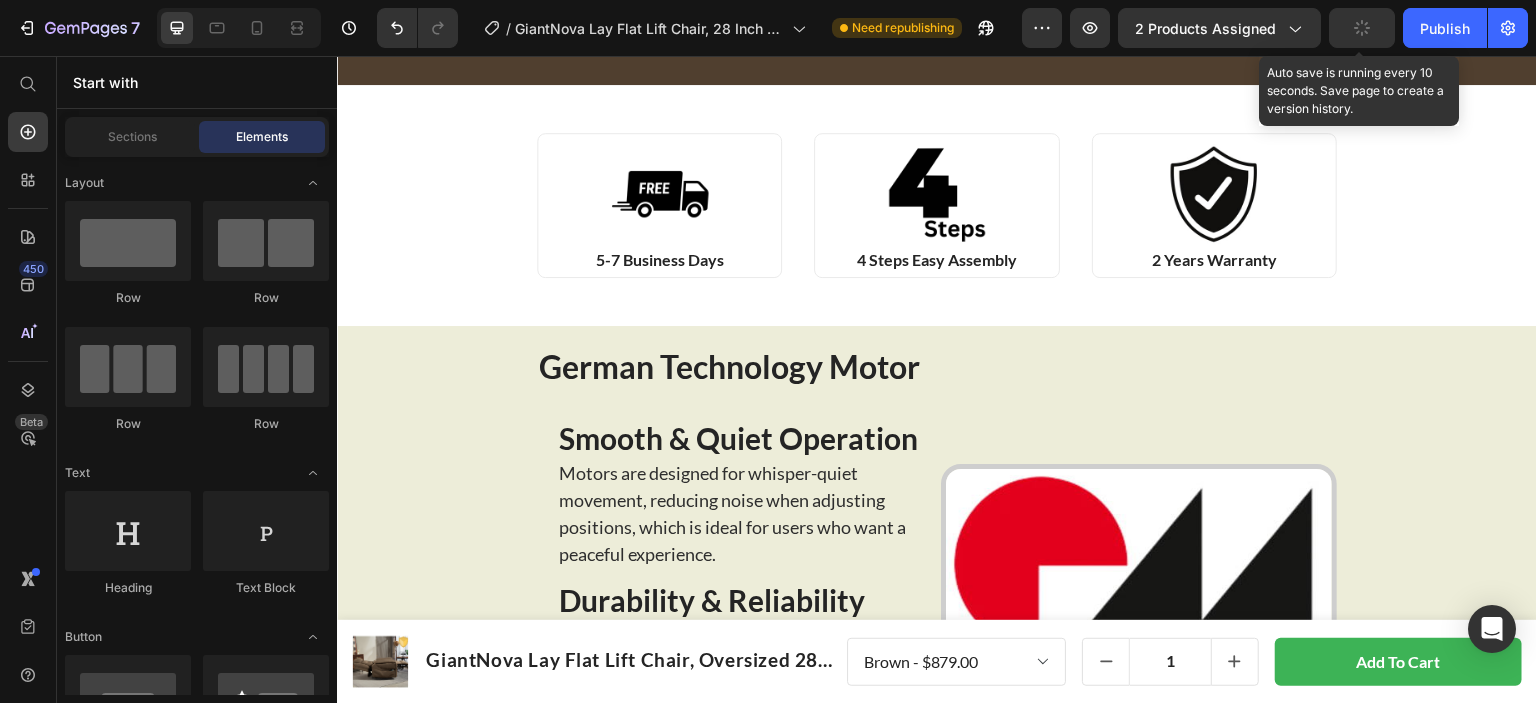 click 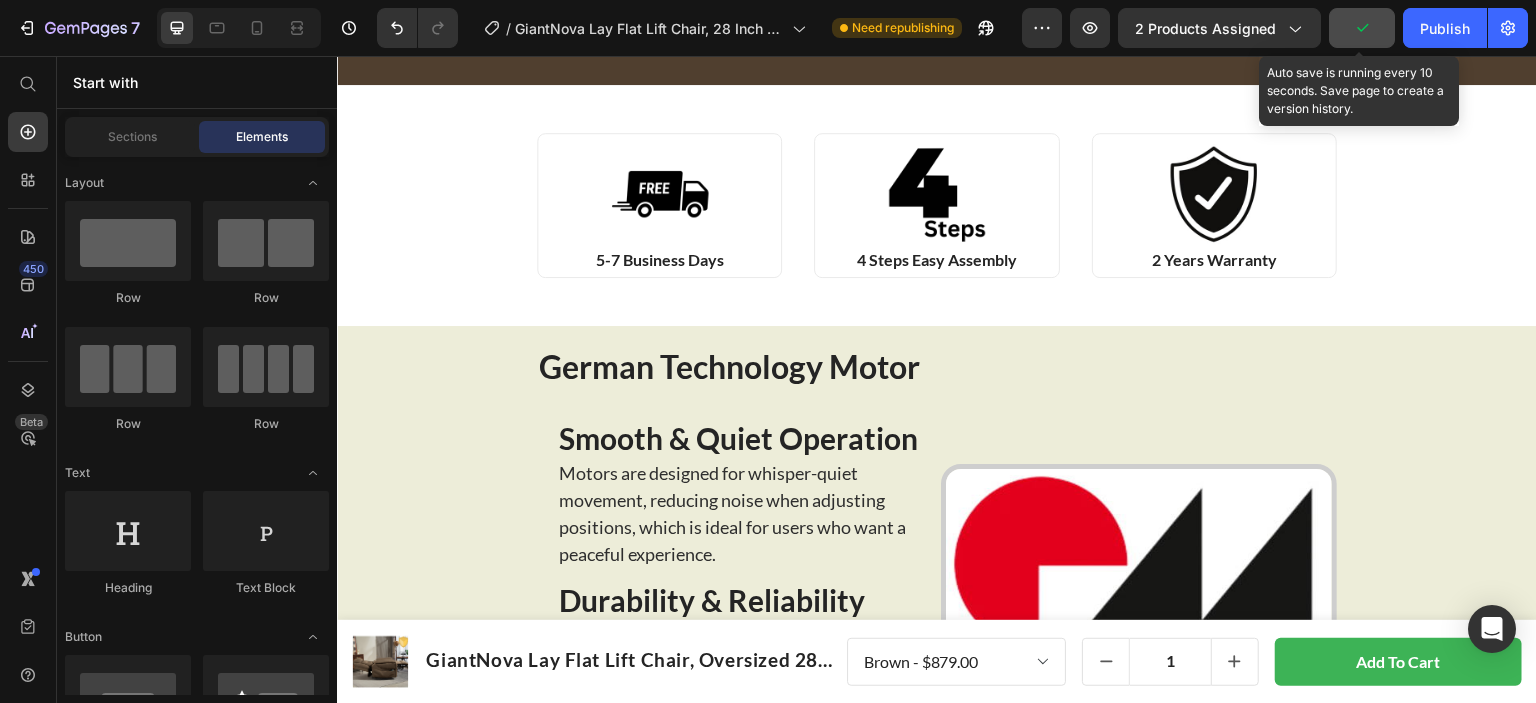 click 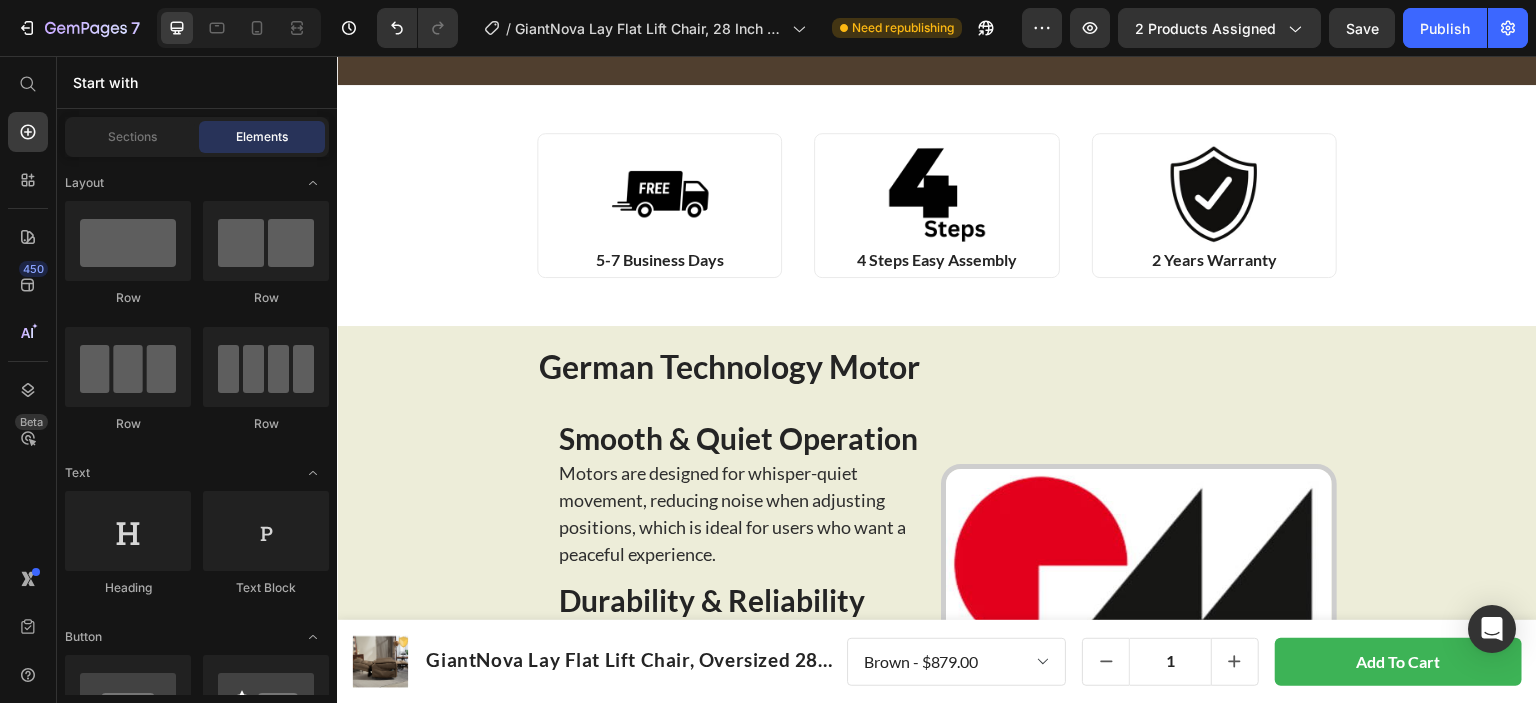type 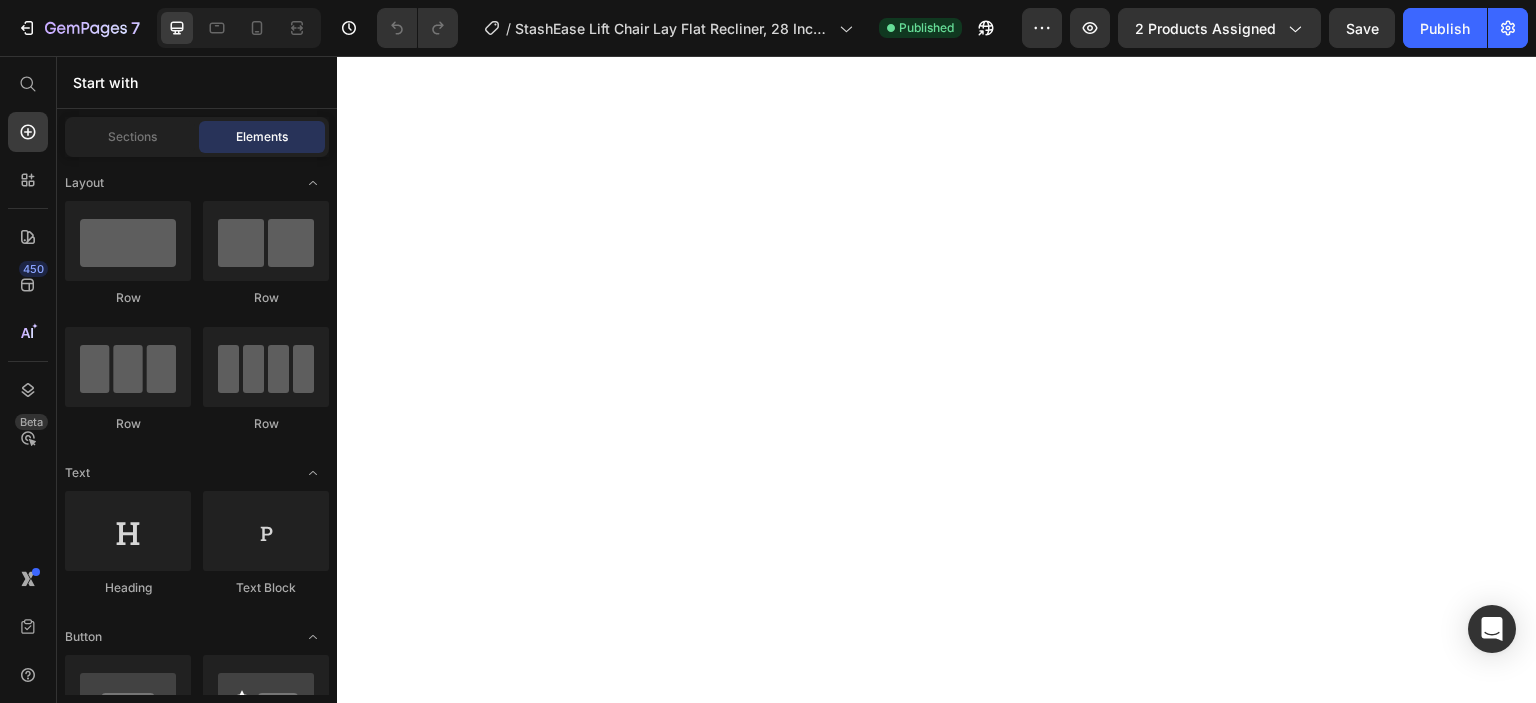 scroll, scrollTop: 0, scrollLeft: 0, axis: both 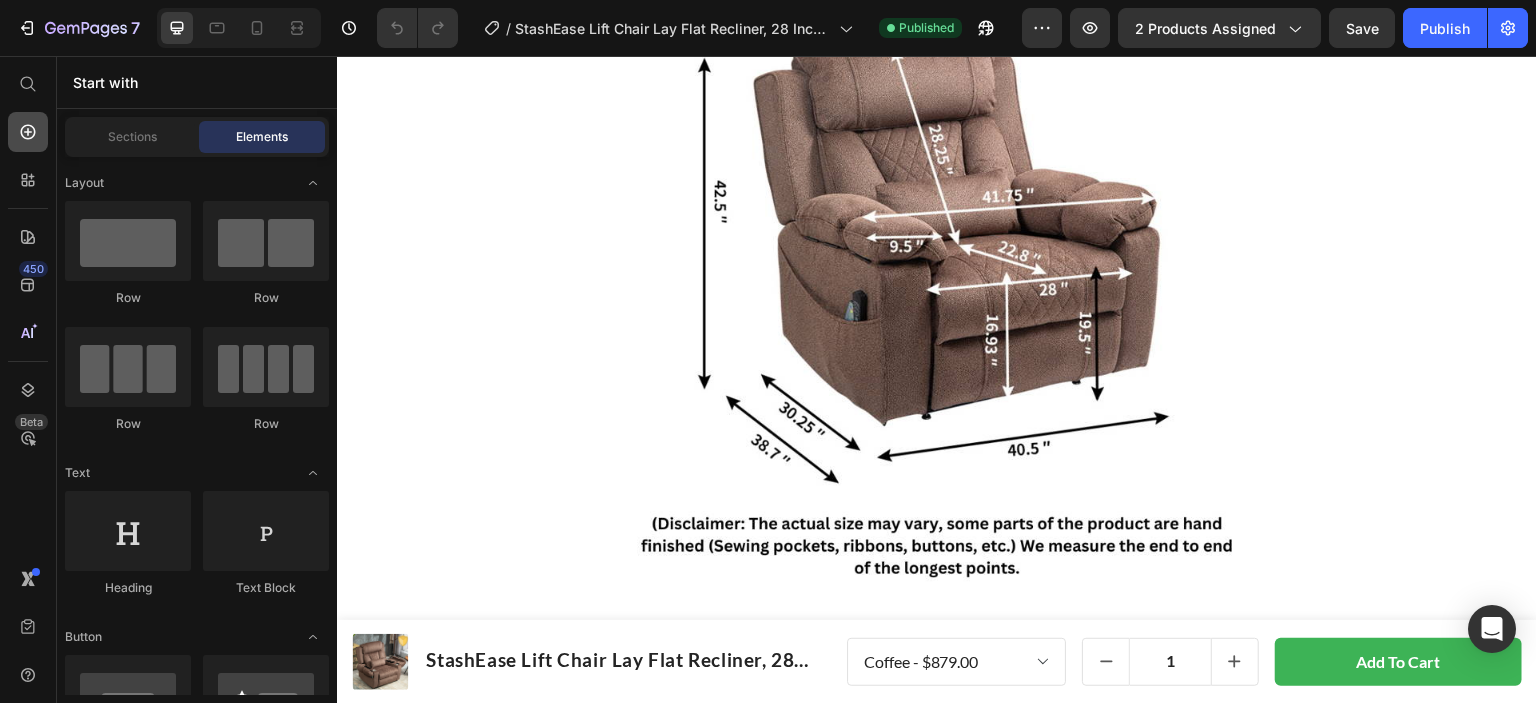 click 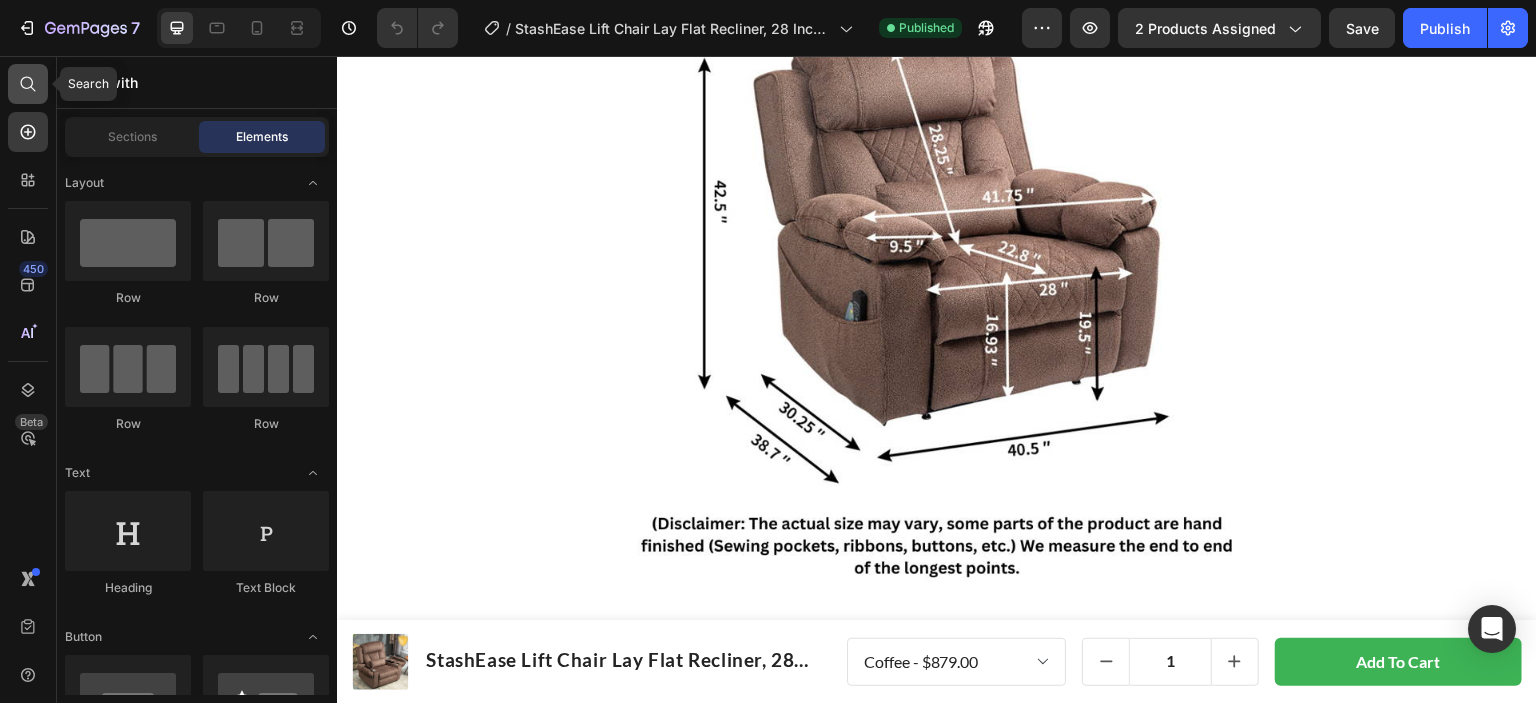 click 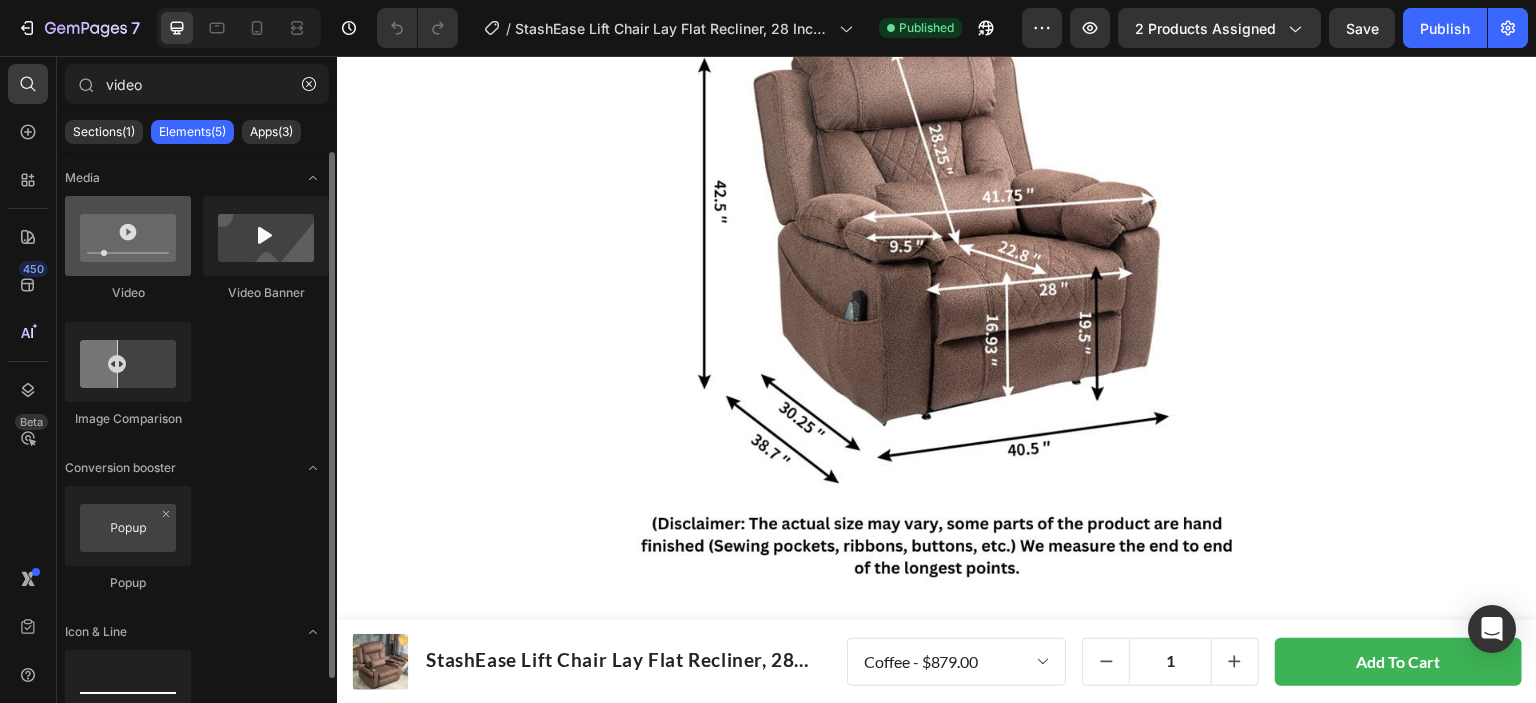 type on "video" 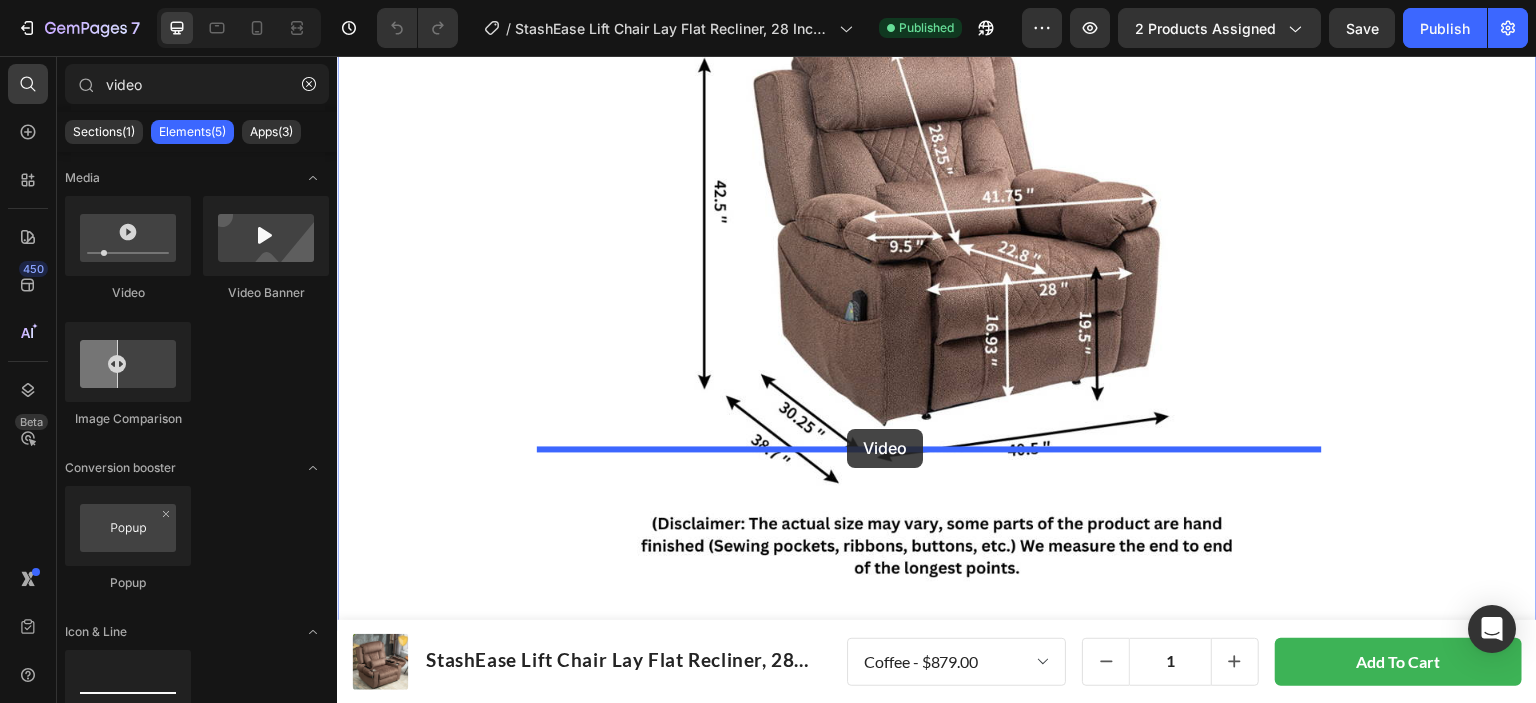 drag, startPoint x: 461, startPoint y: 316, endPoint x: 847, endPoint y: 429, distance: 402.2002 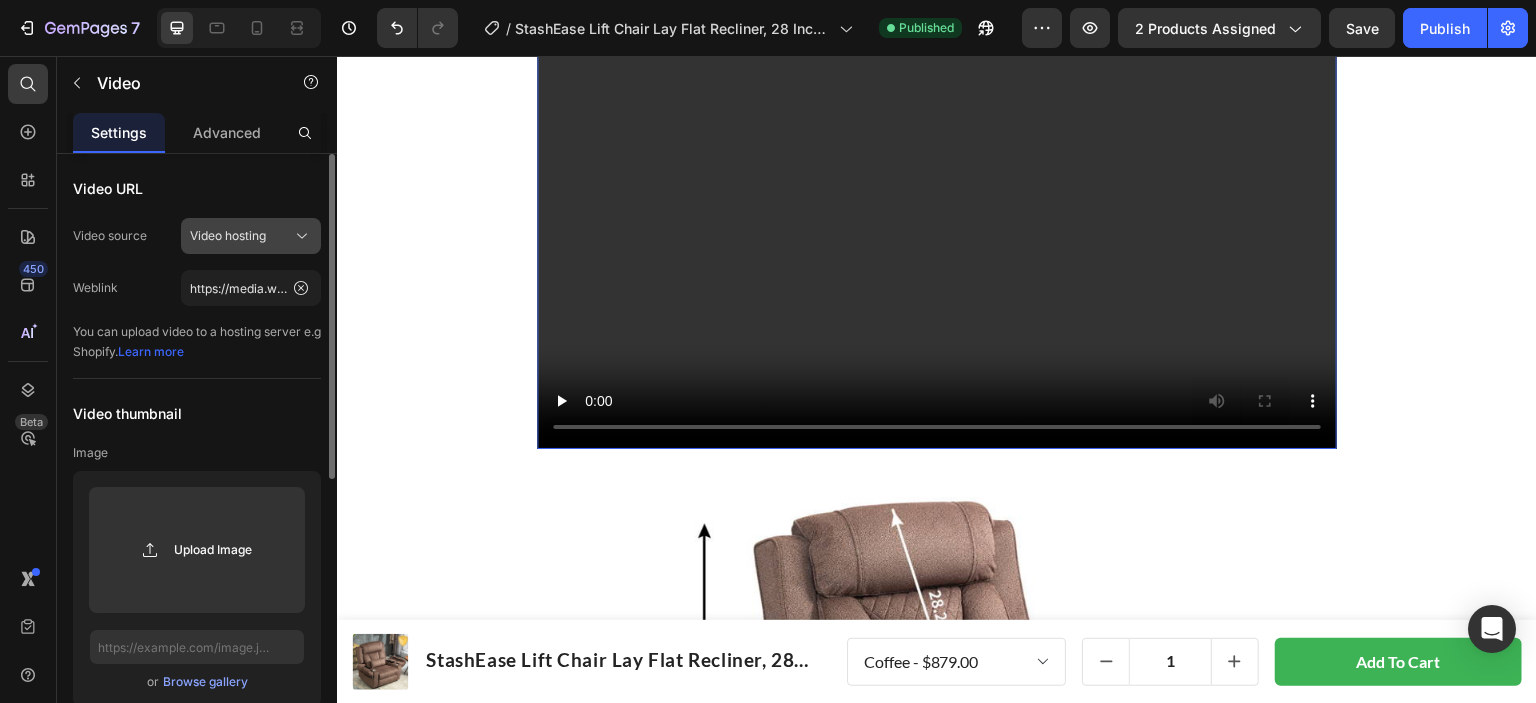 click on "Video hosting" at bounding box center [251, 236] 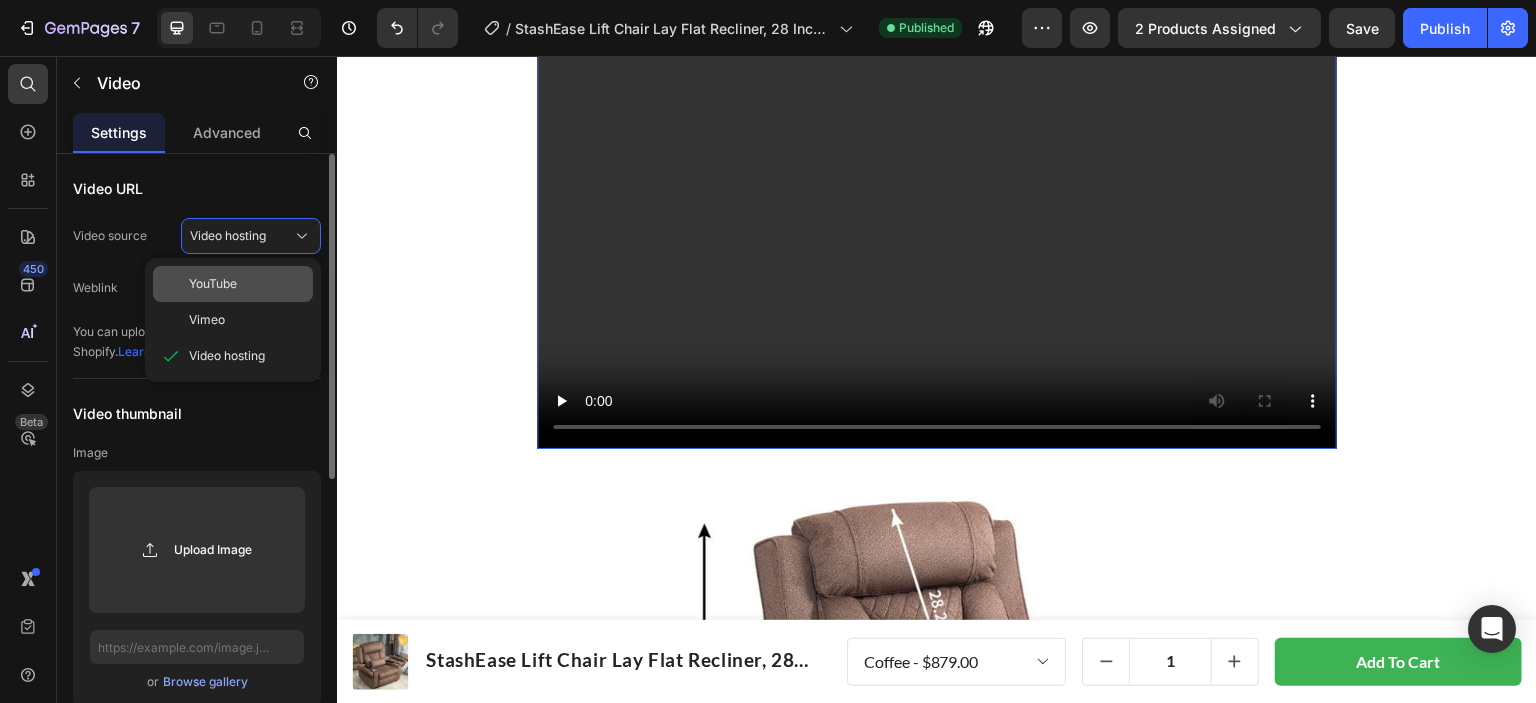 click on "YouTube" at bounding box center (213, 284) 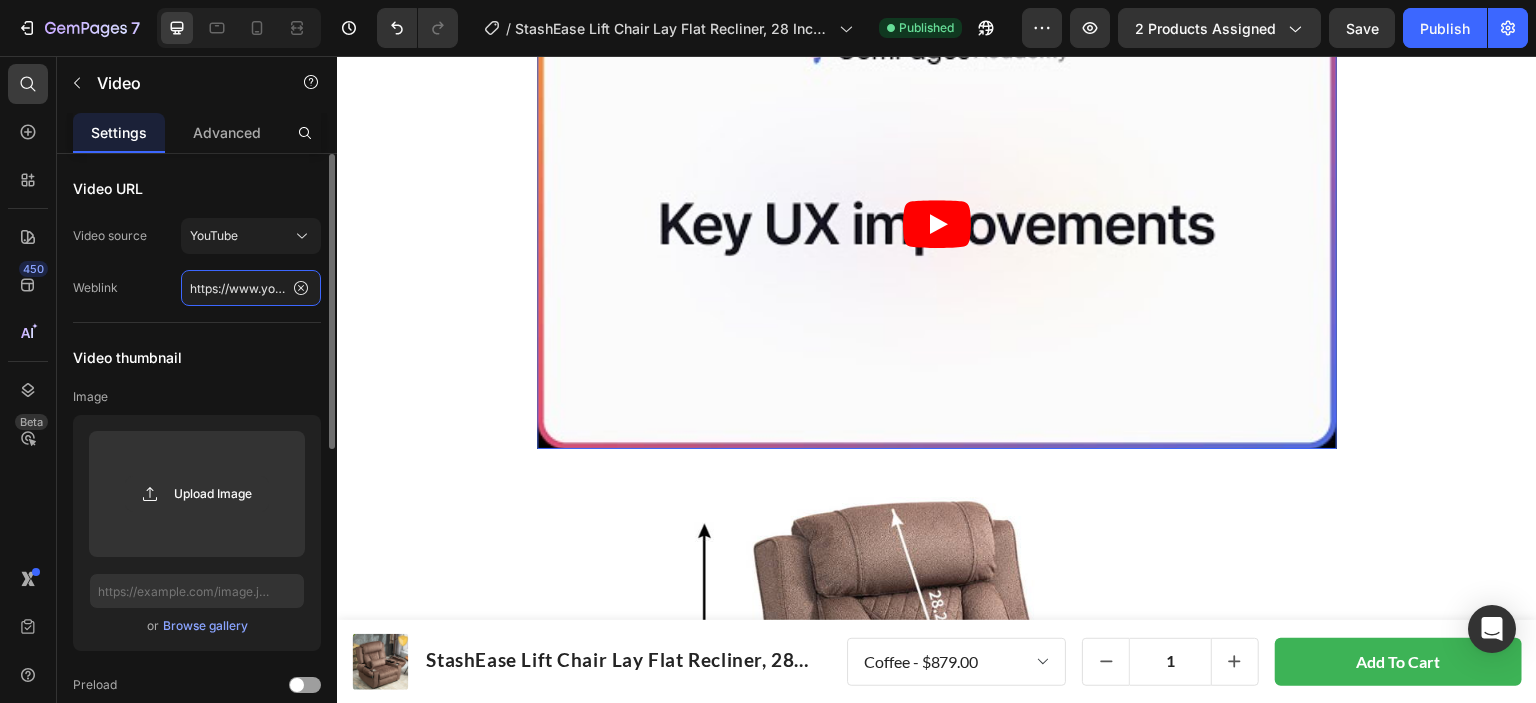 click on "https://www.youtube.com/watch?v=cyzh48XRS4M" 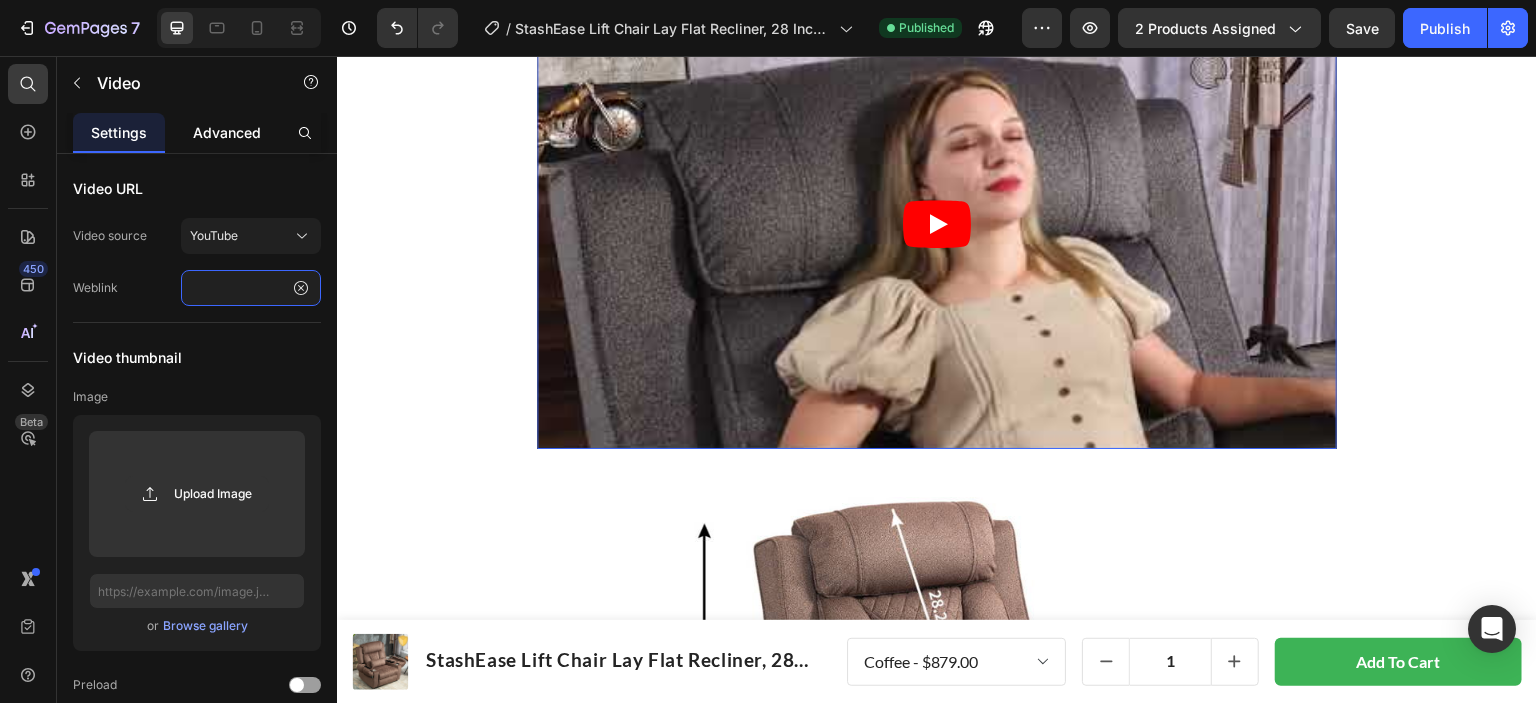 type on "https://www.youtube.com/watch?v=AQURBNIj1yo" 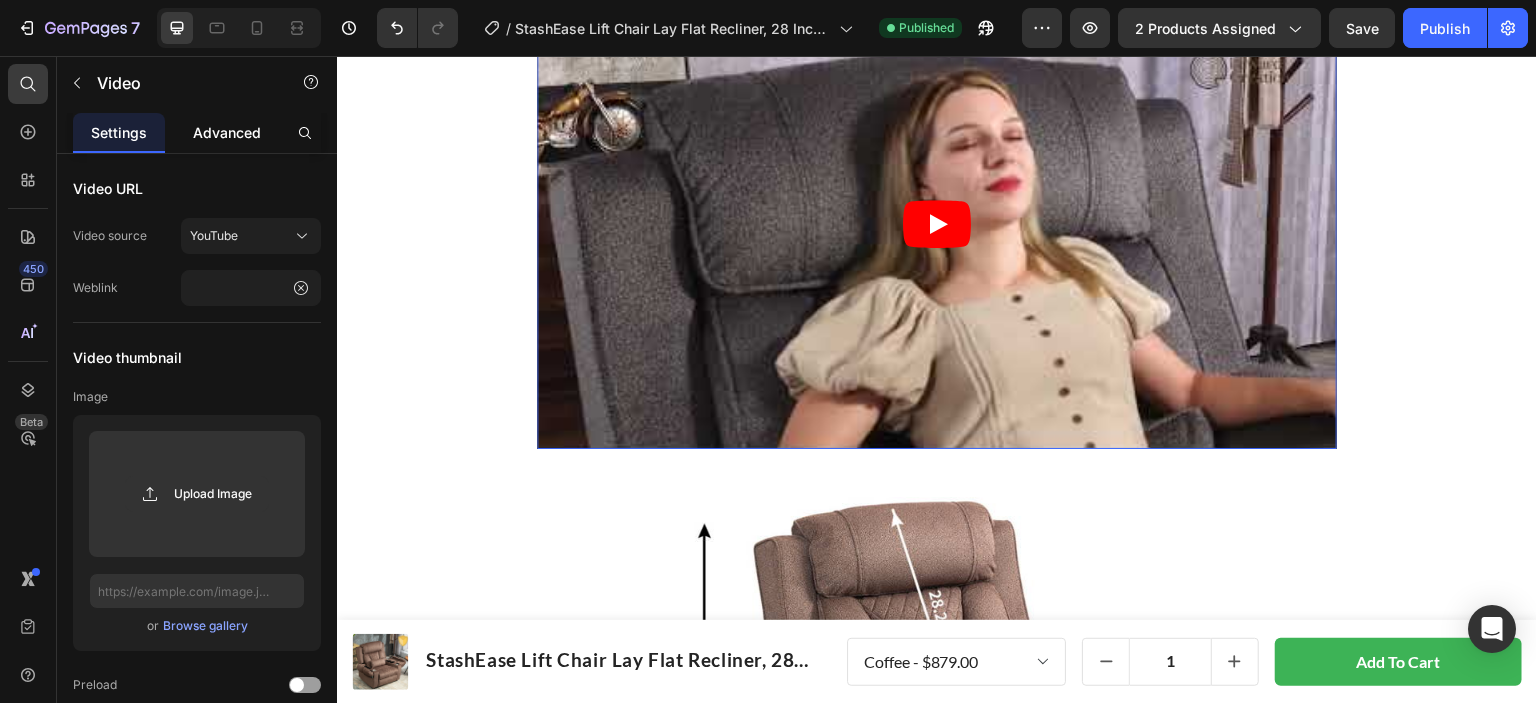 click on "Advanced" at bounding box center [227, 132] 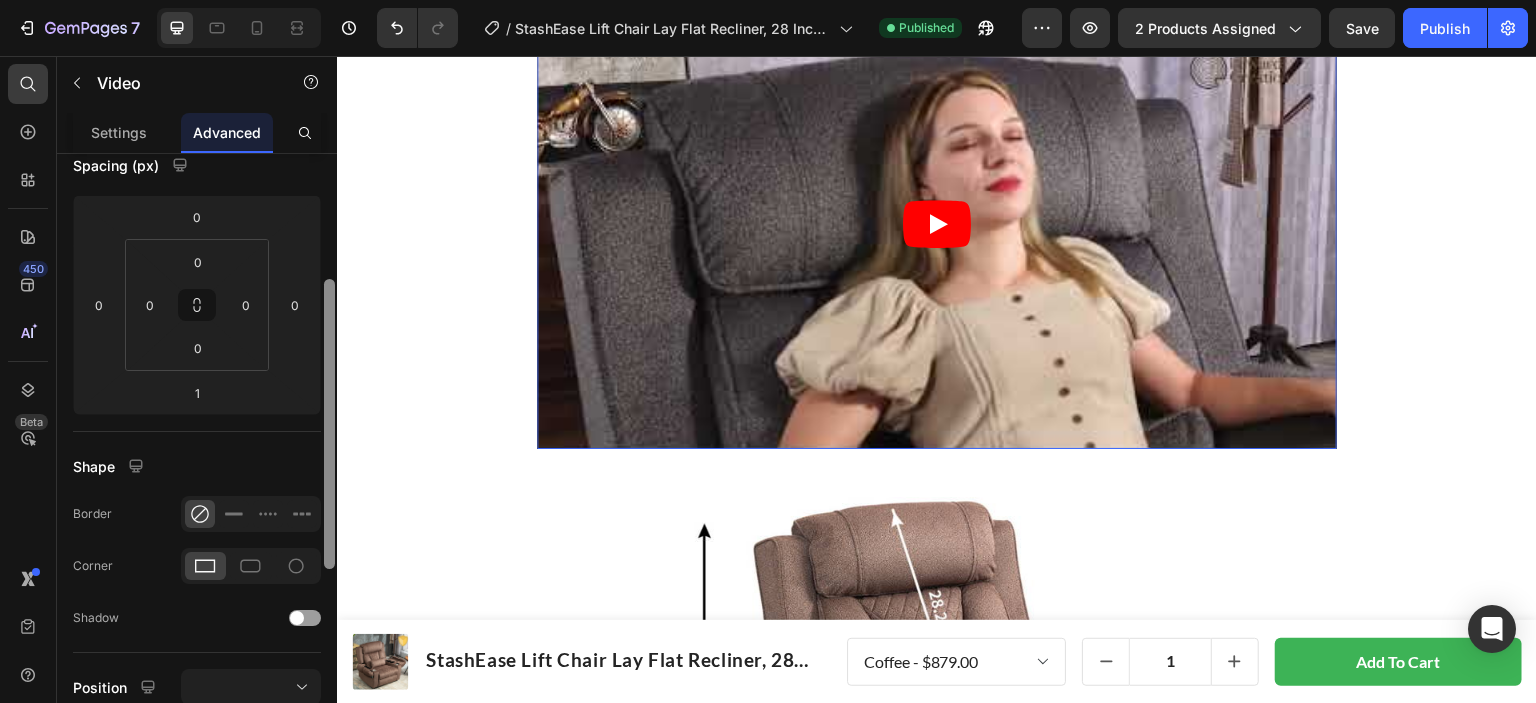 scroll, scrollTop: 237, scrollLeft: 0, axis: vertical 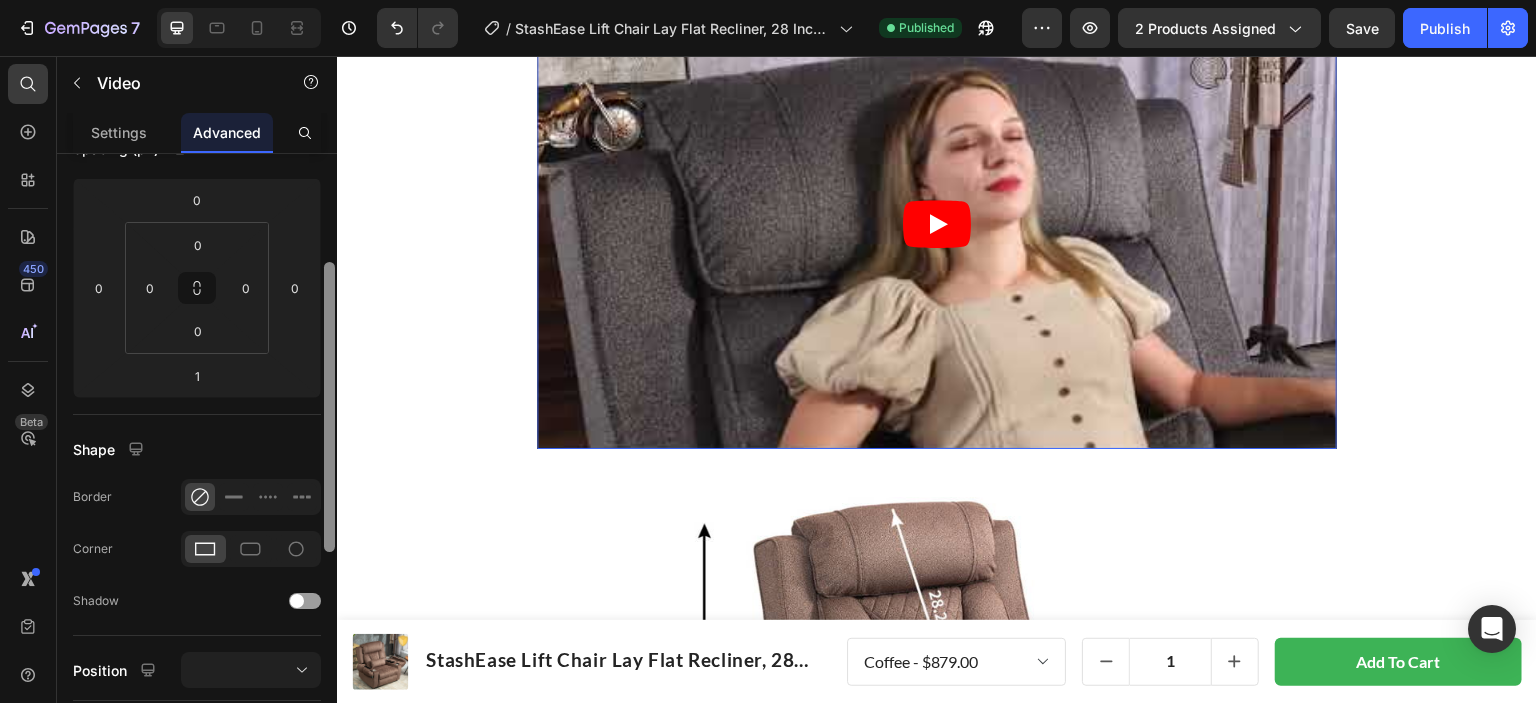 drag, startPoint x: 332, startPoint y: 375, endPoint x: 328, endPoint y: 489, distance: 114.07015 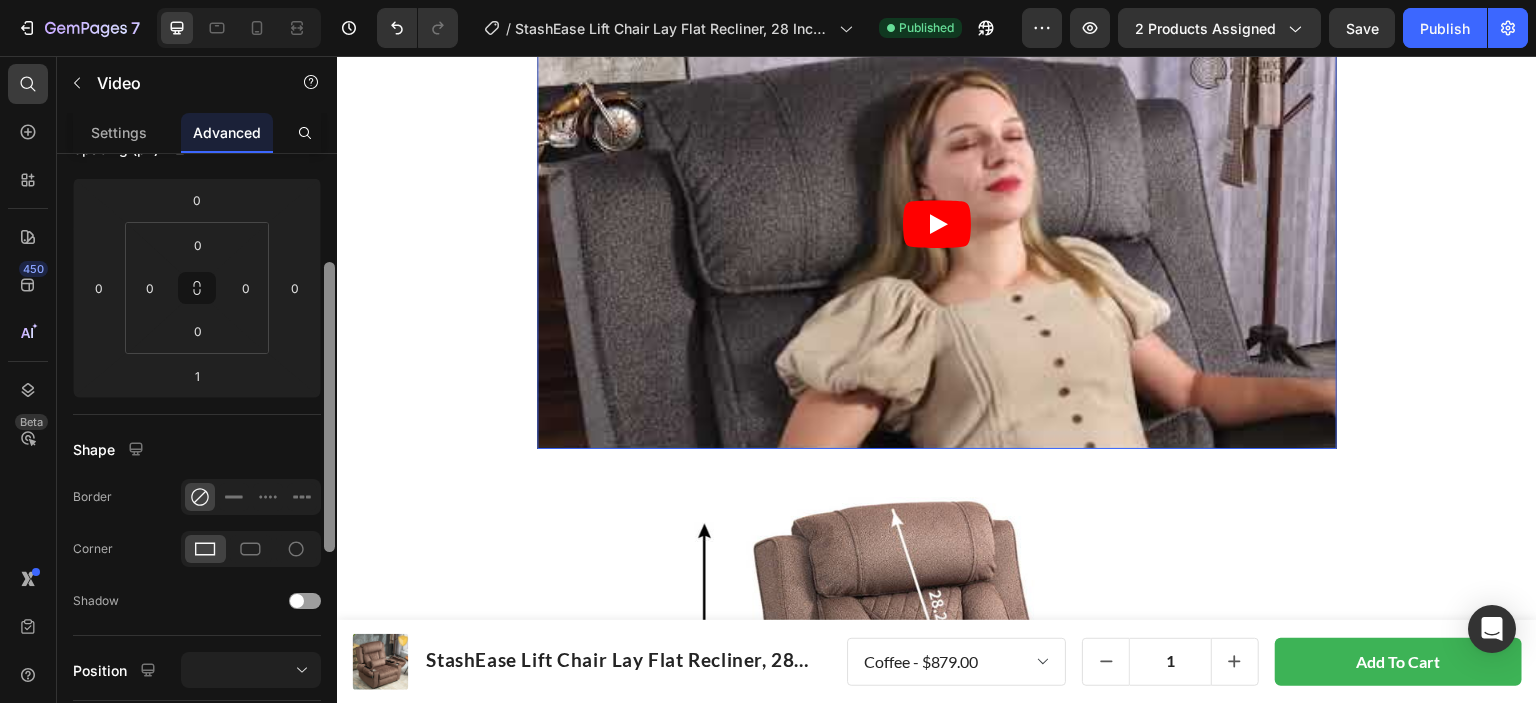 click at bounding box center [329, 407] 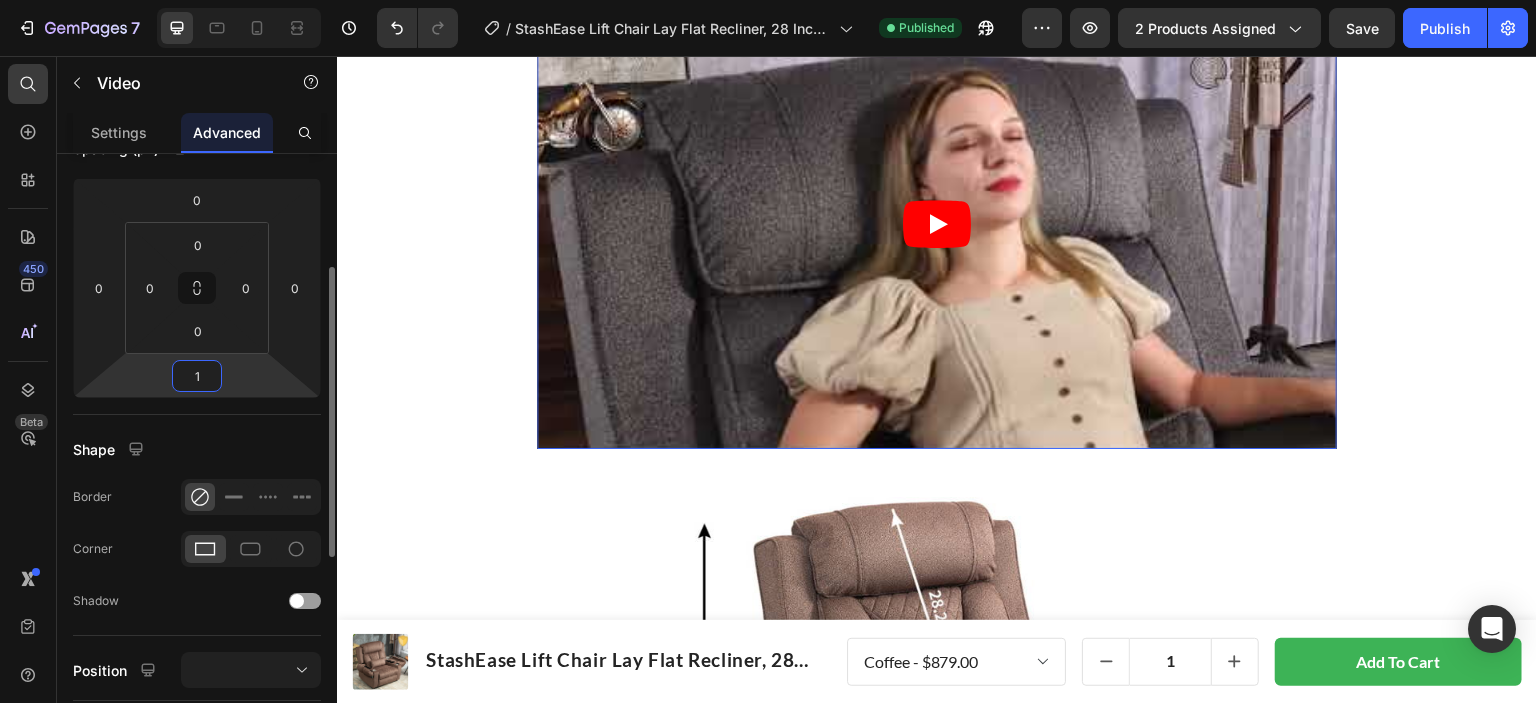 click on "1" at bounding box center [197, 376] 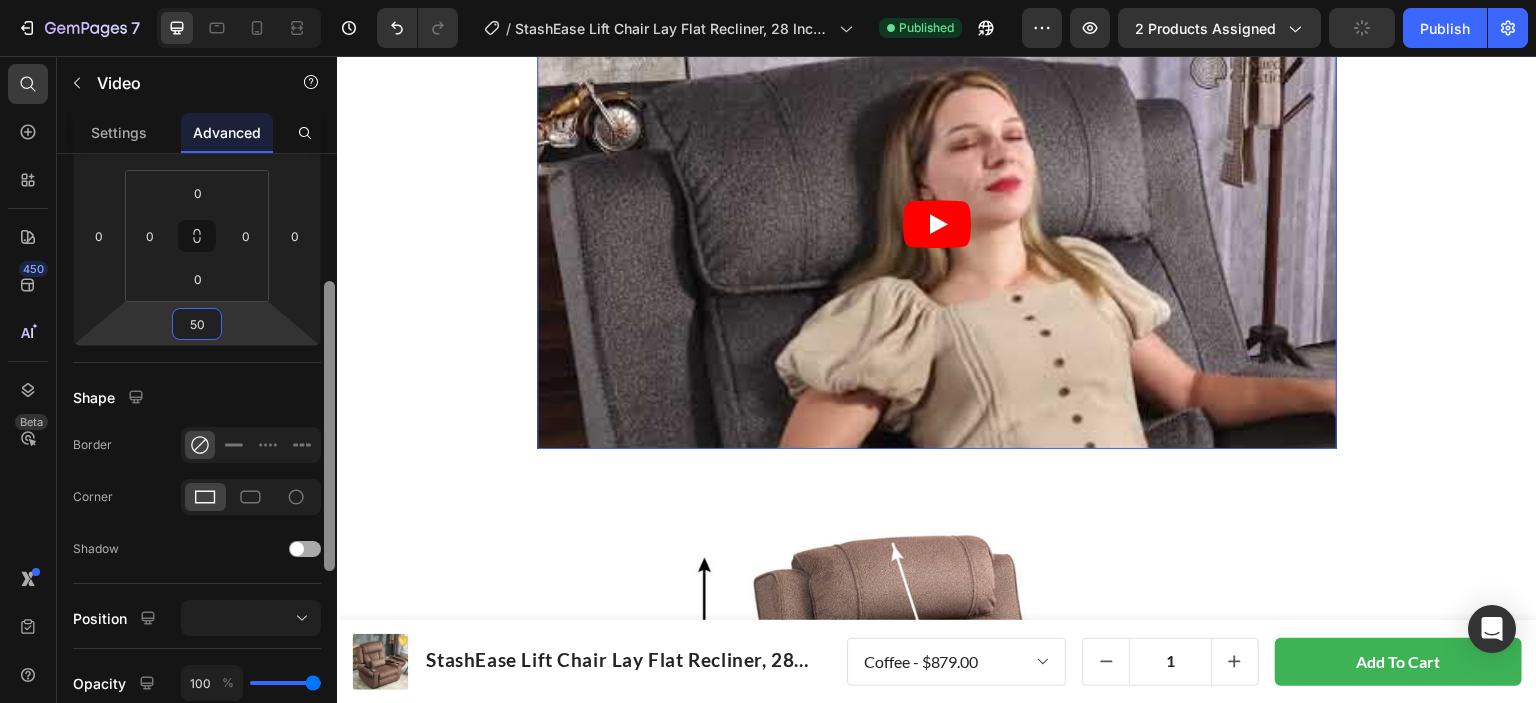 drag, startPoint x: 332, startPoint y: 542, endPoint x: 314, endPoint y: 557, distance: 23.43075 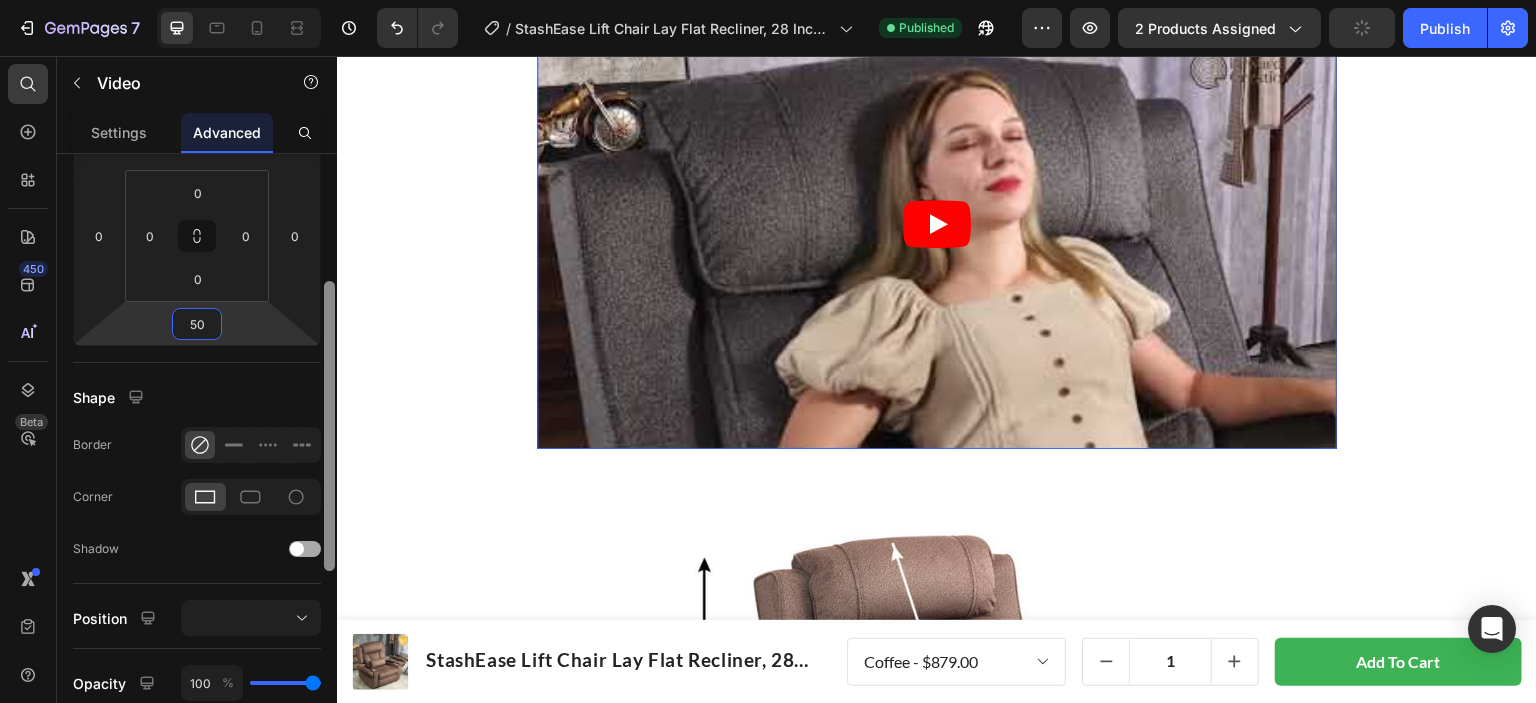 click at bounding box center (329, 426) 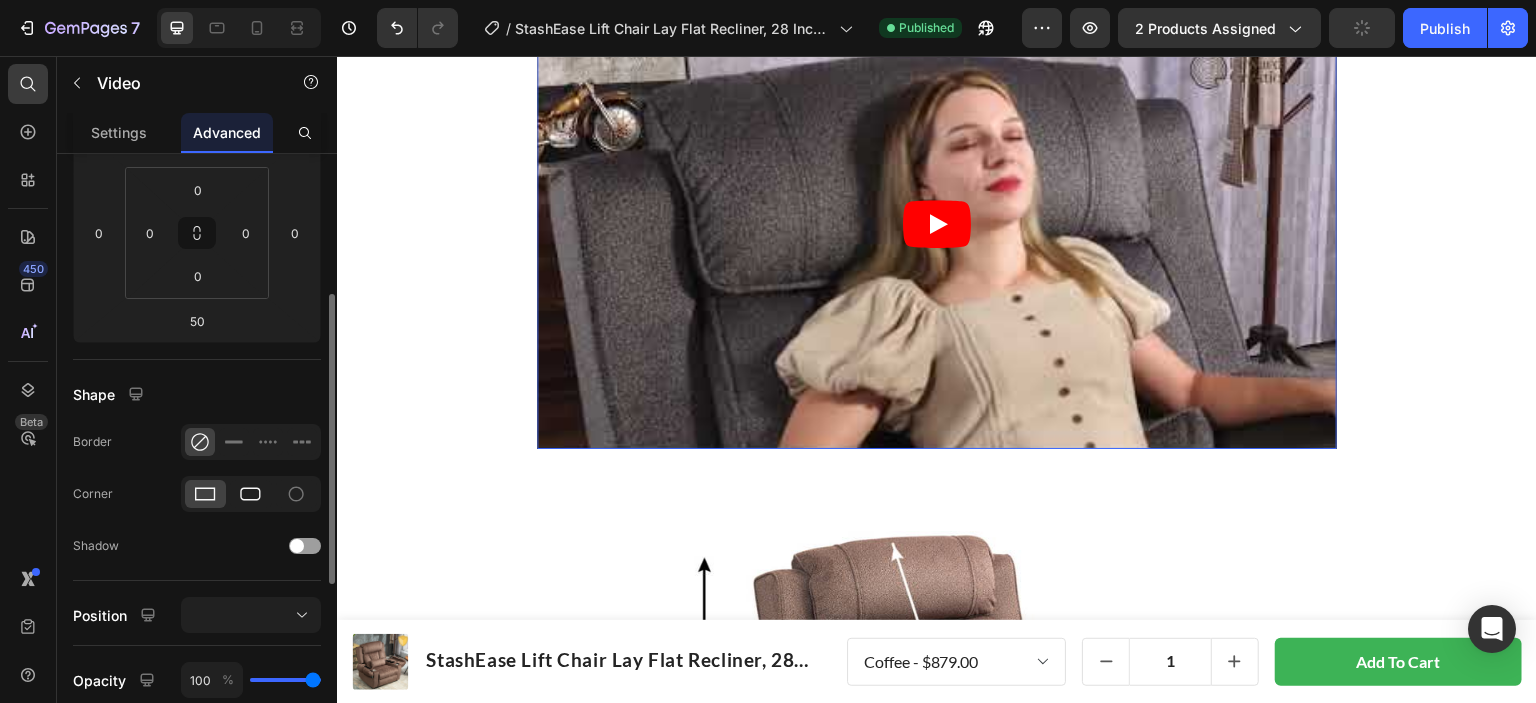 click 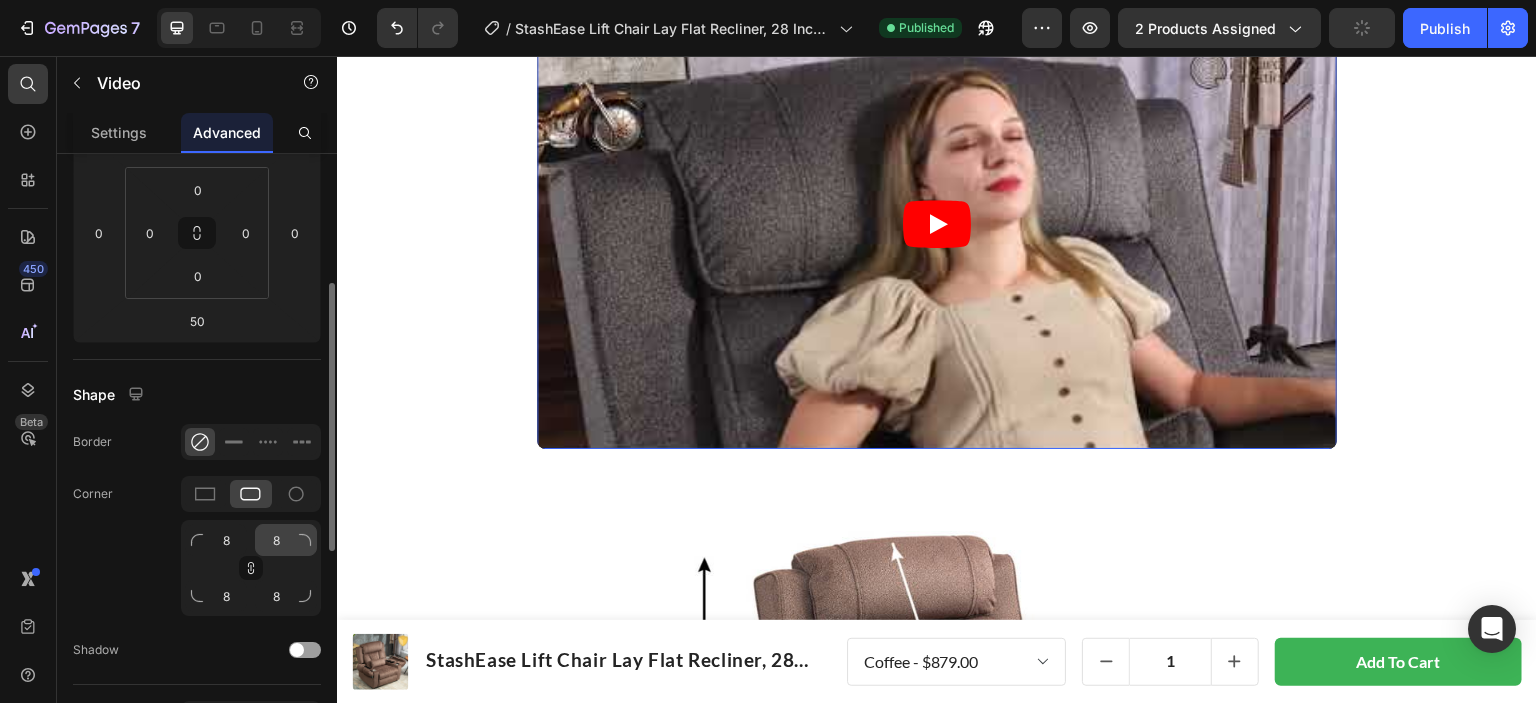 drag, startPoint x: 295, startPoint y: 535, endPoint x: 282, endPoint y: 539, distance: 13.601471 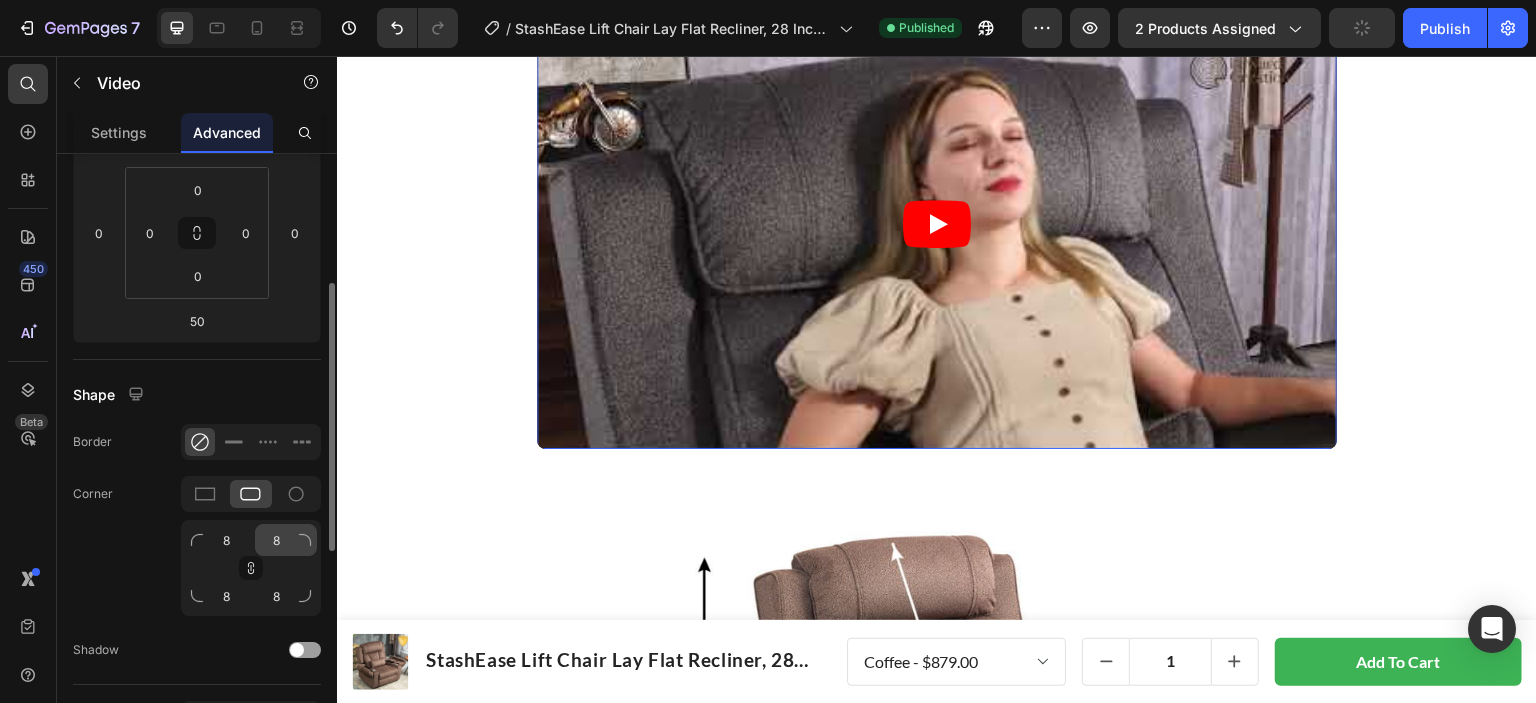click on "8" 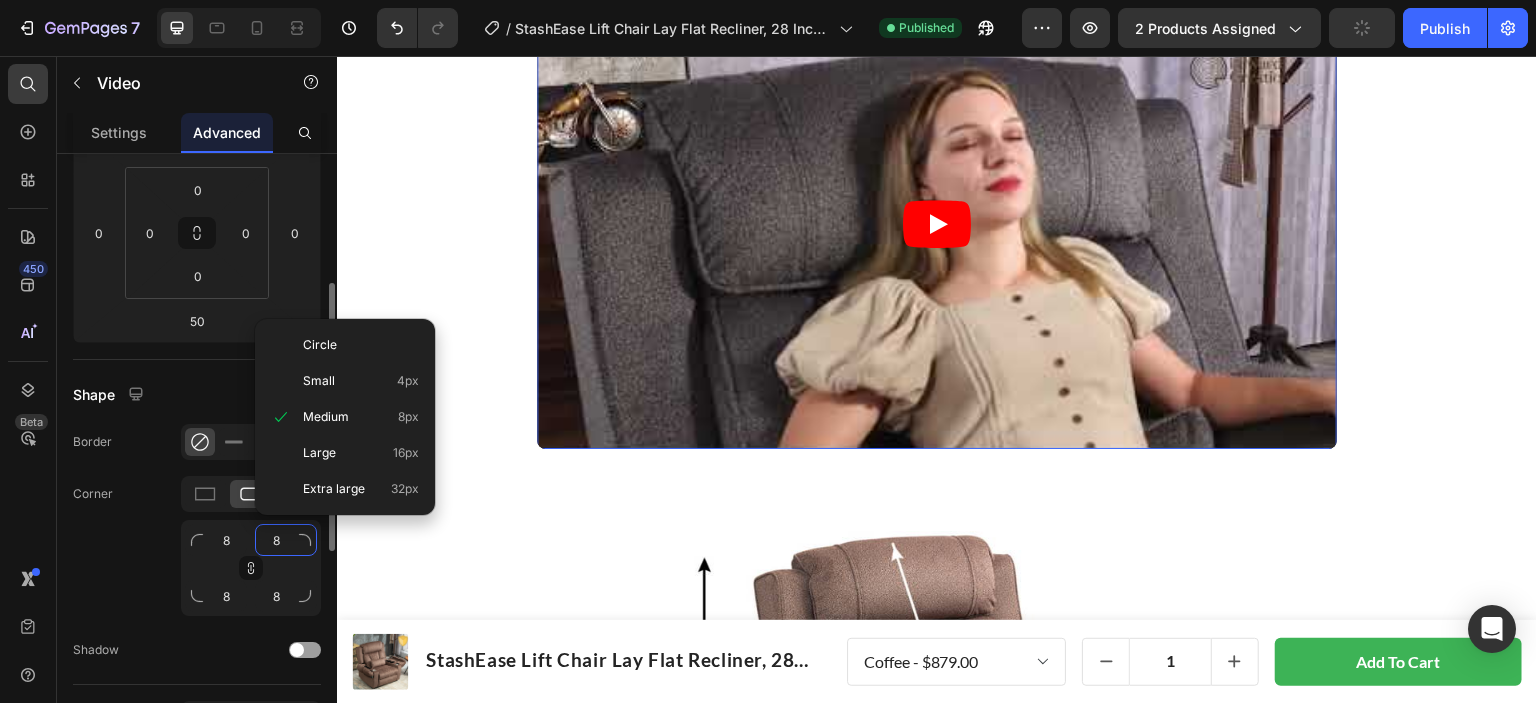 click on "8" 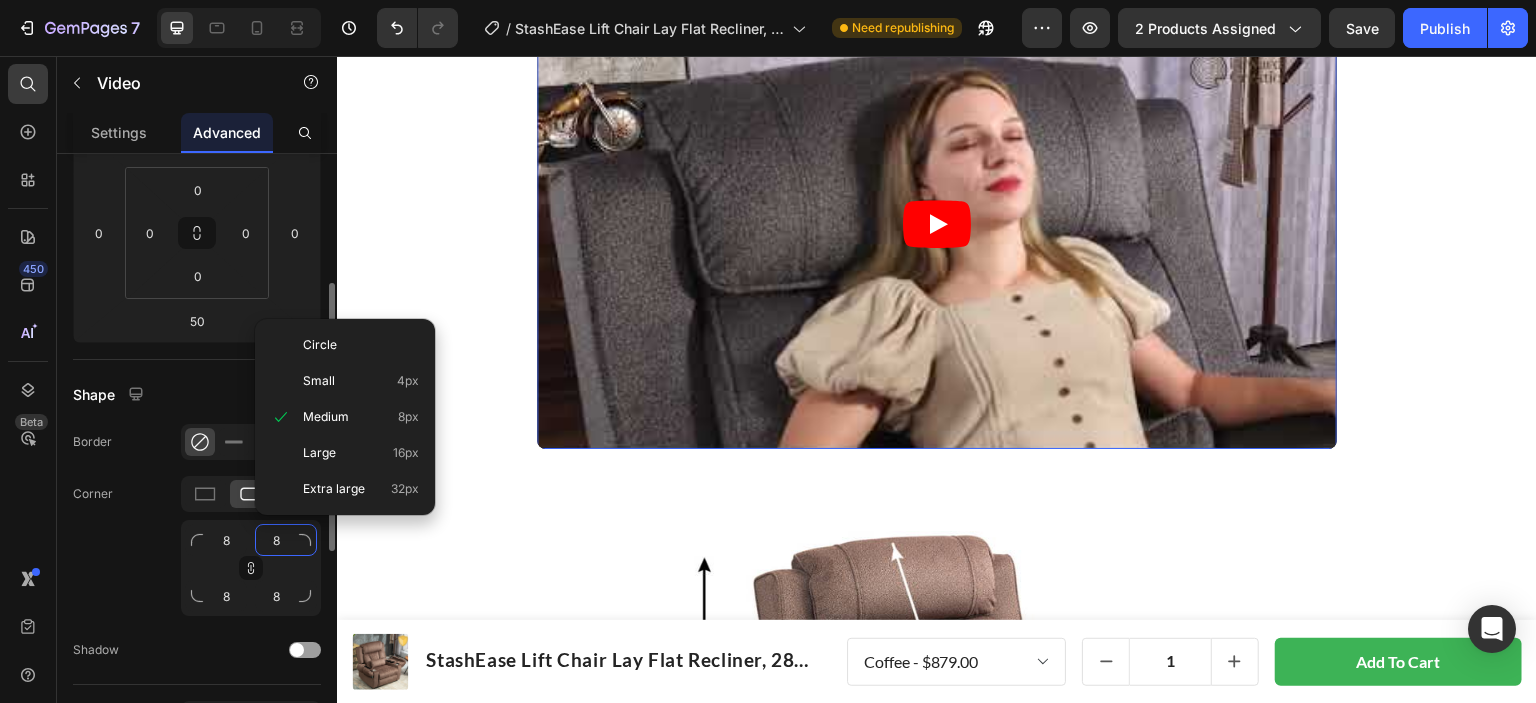 type on "1" 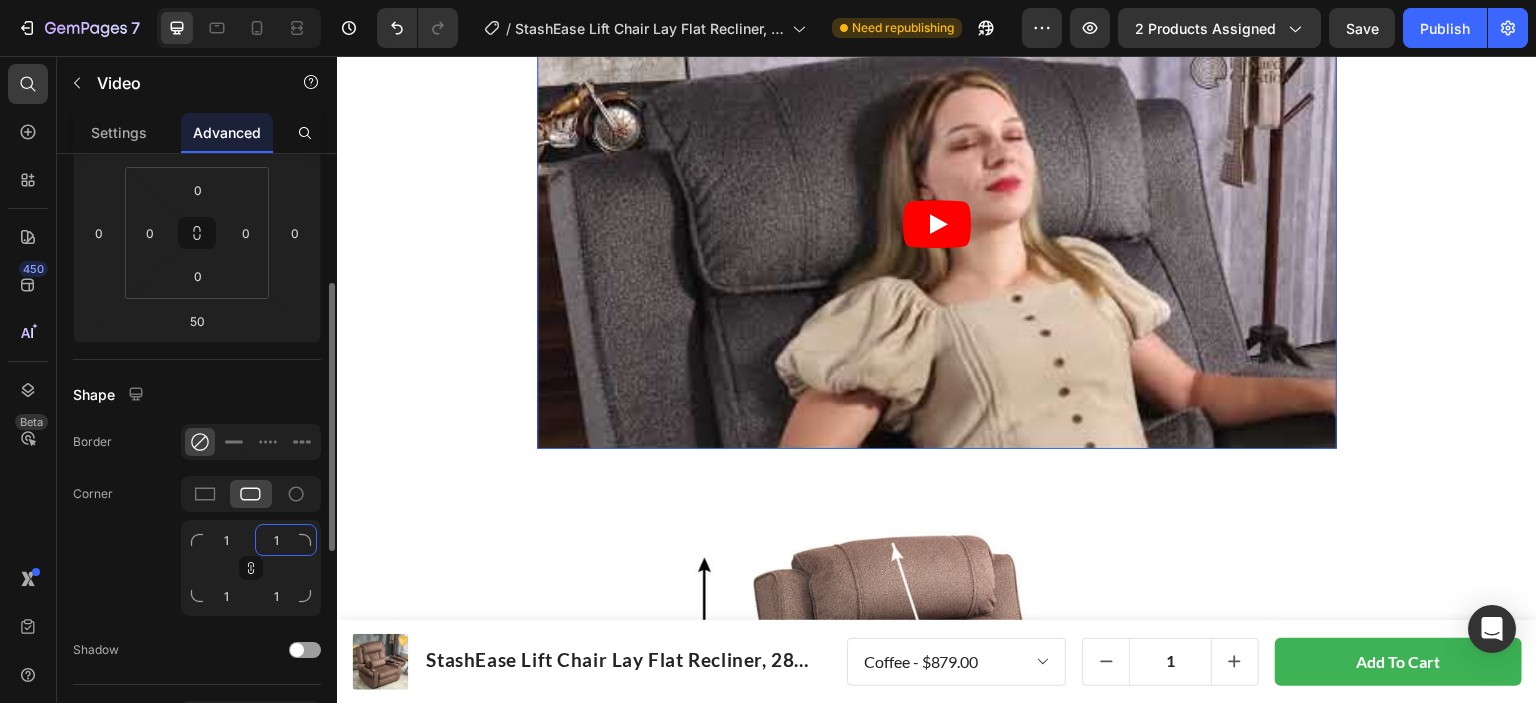type on "15" 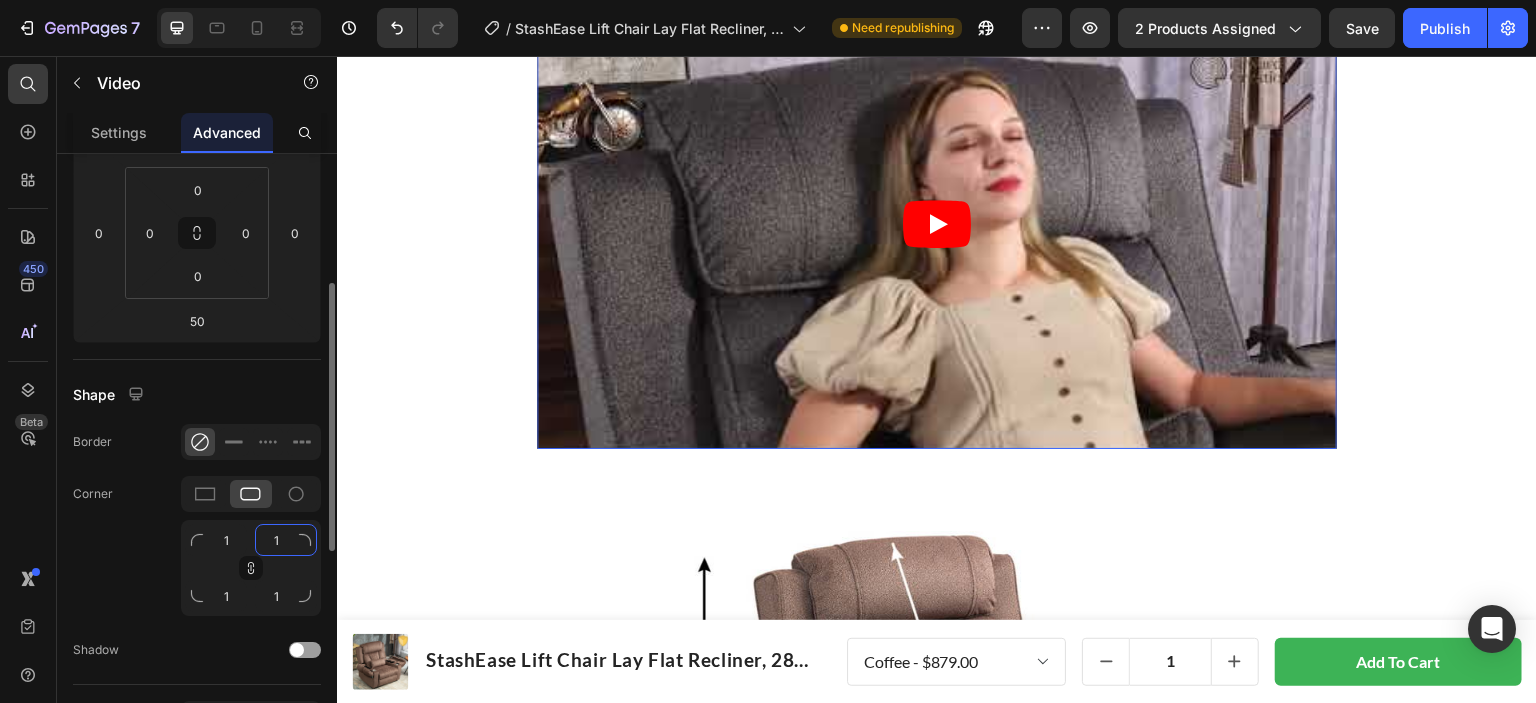 type on "15" 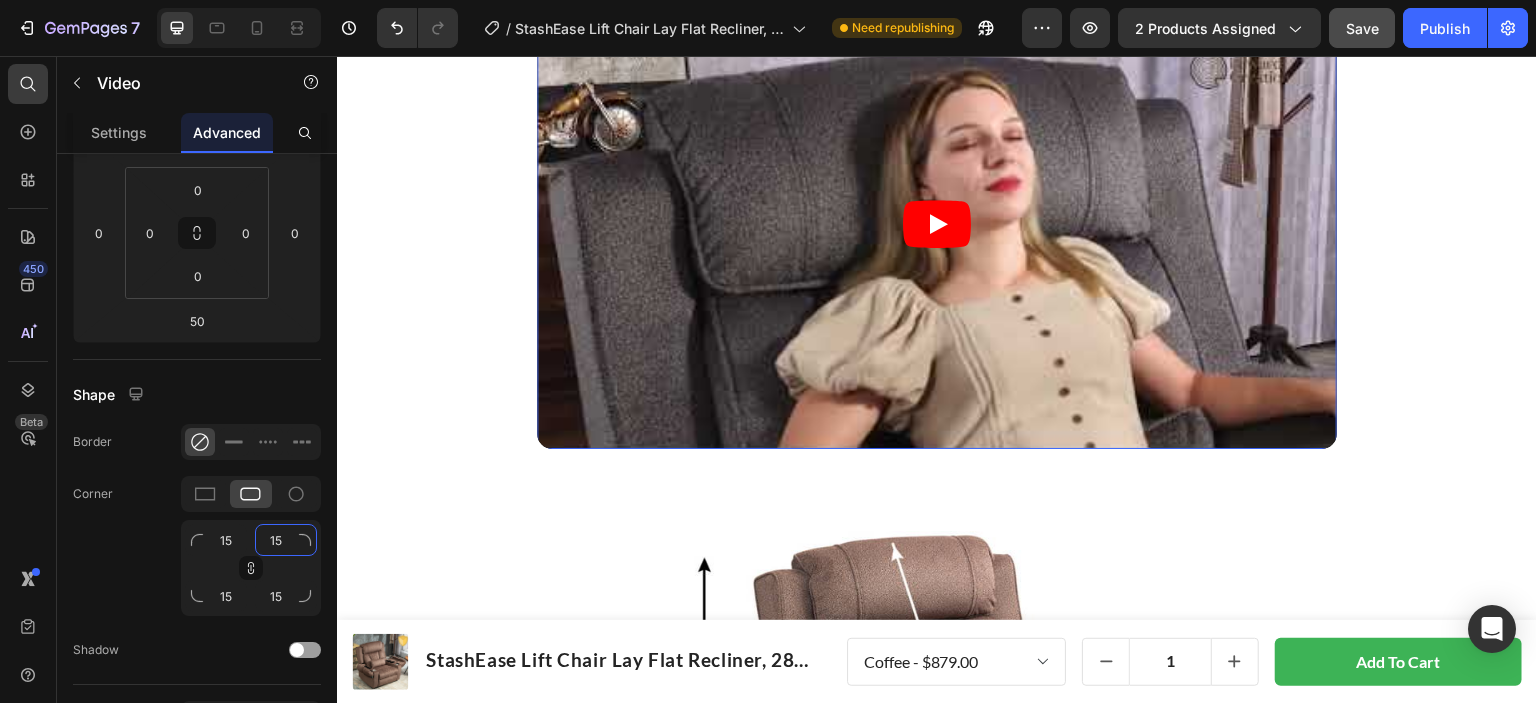 type on "15" 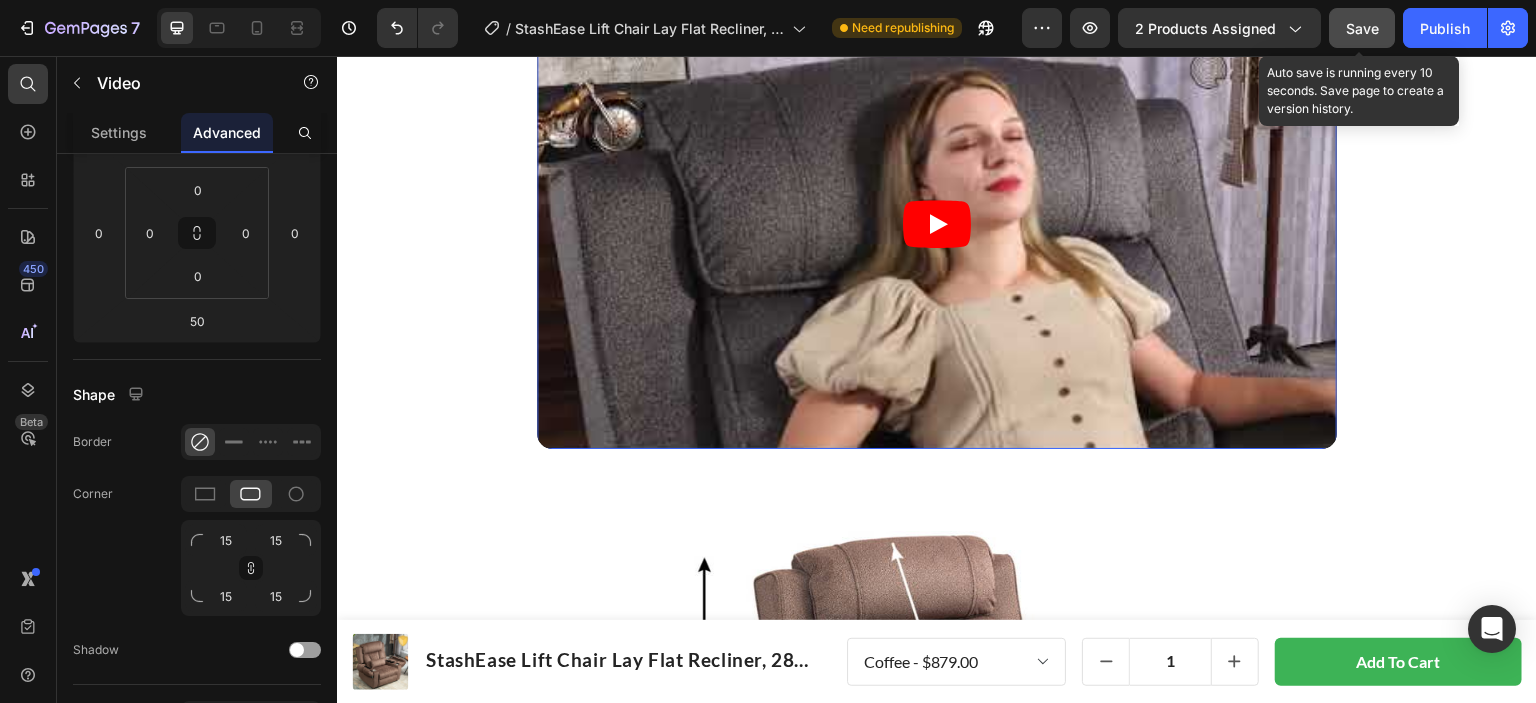 click on "Save" at bounding box center [1362, 28] 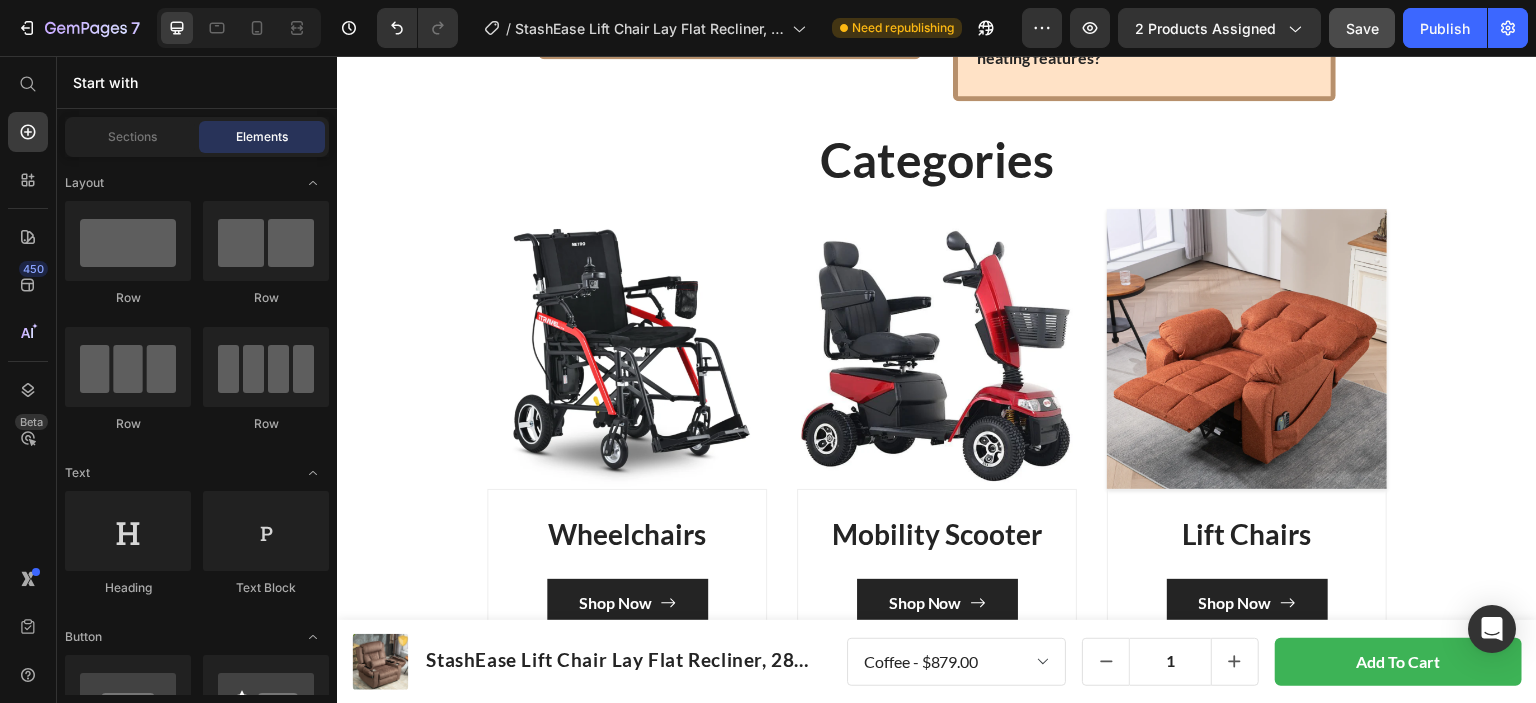 scroll, scrollTop: 8325, scrollLeft: 0, axis: vertical 